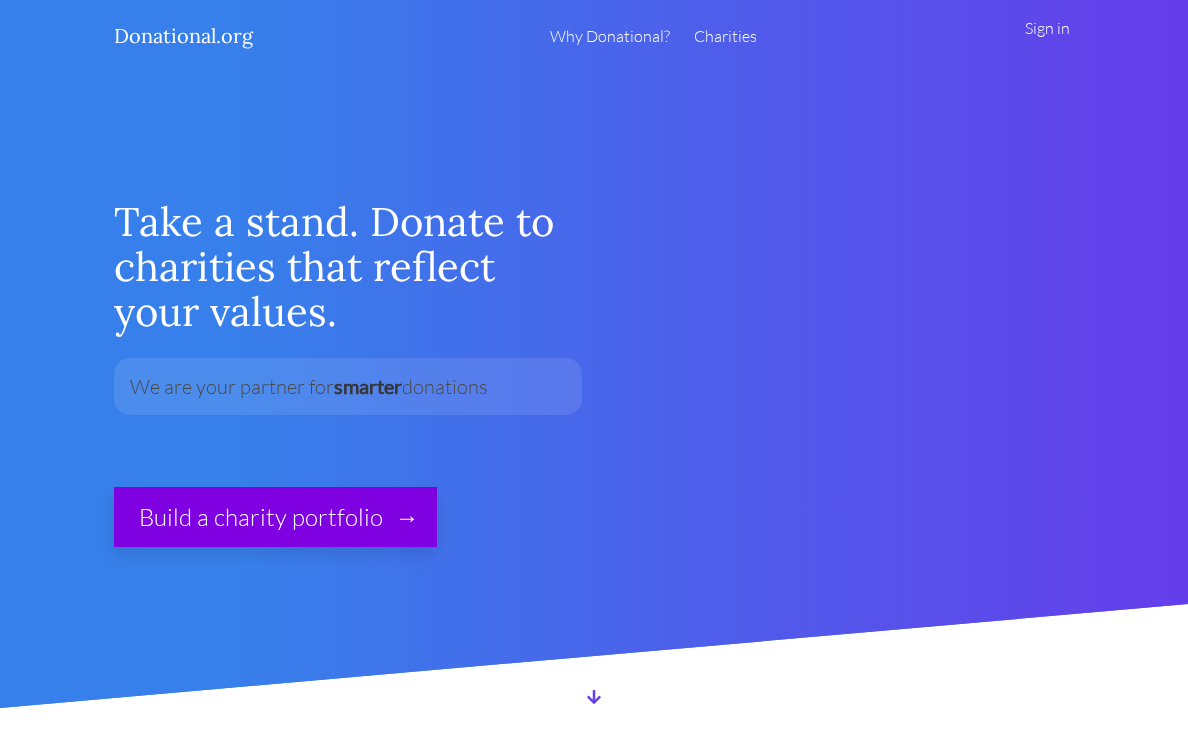 scroll, scrollTop: 0, scrollLeft: 0, axis: both 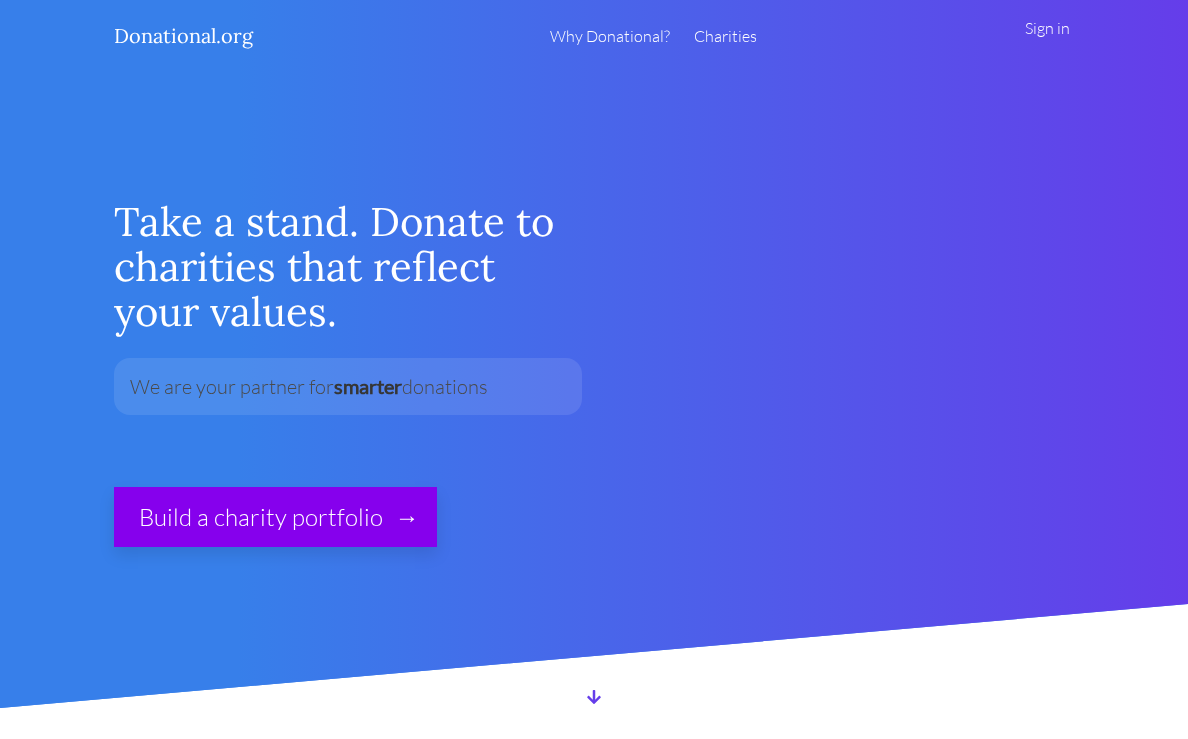 click on "Sign in" at bounding box center (1047, 36) 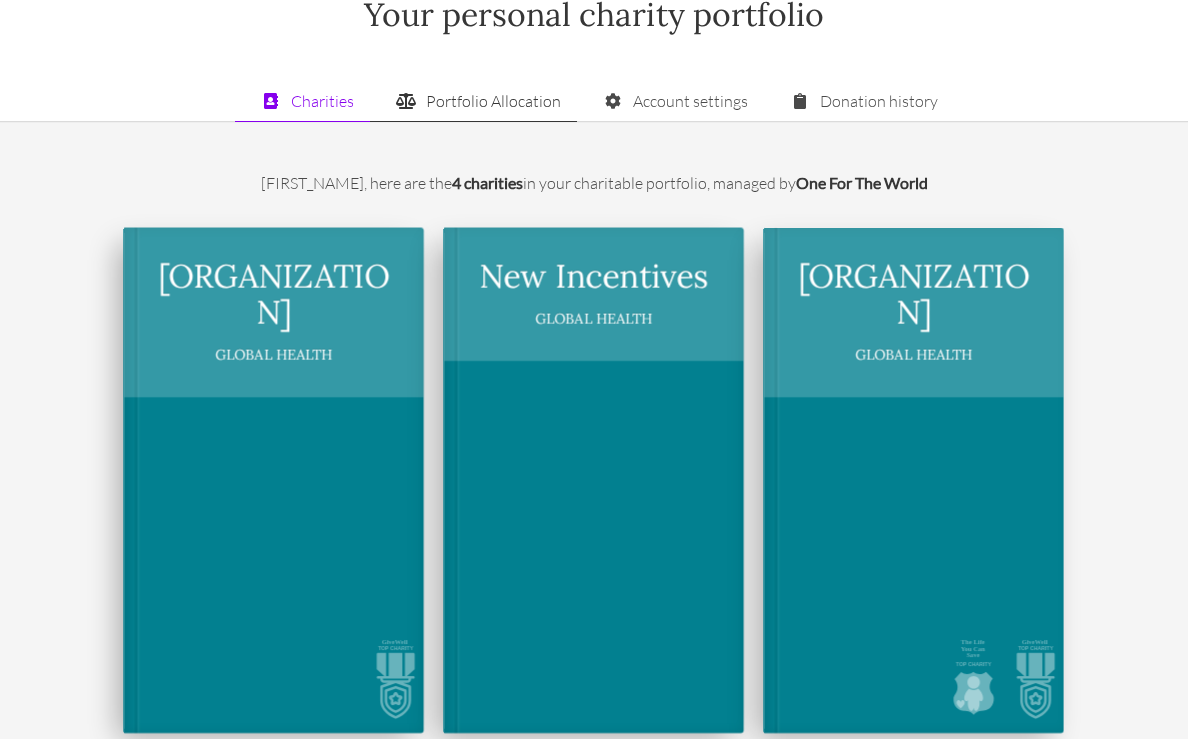 scroll, scrollTop: 107, scrollLeft: 0, axis: vertical 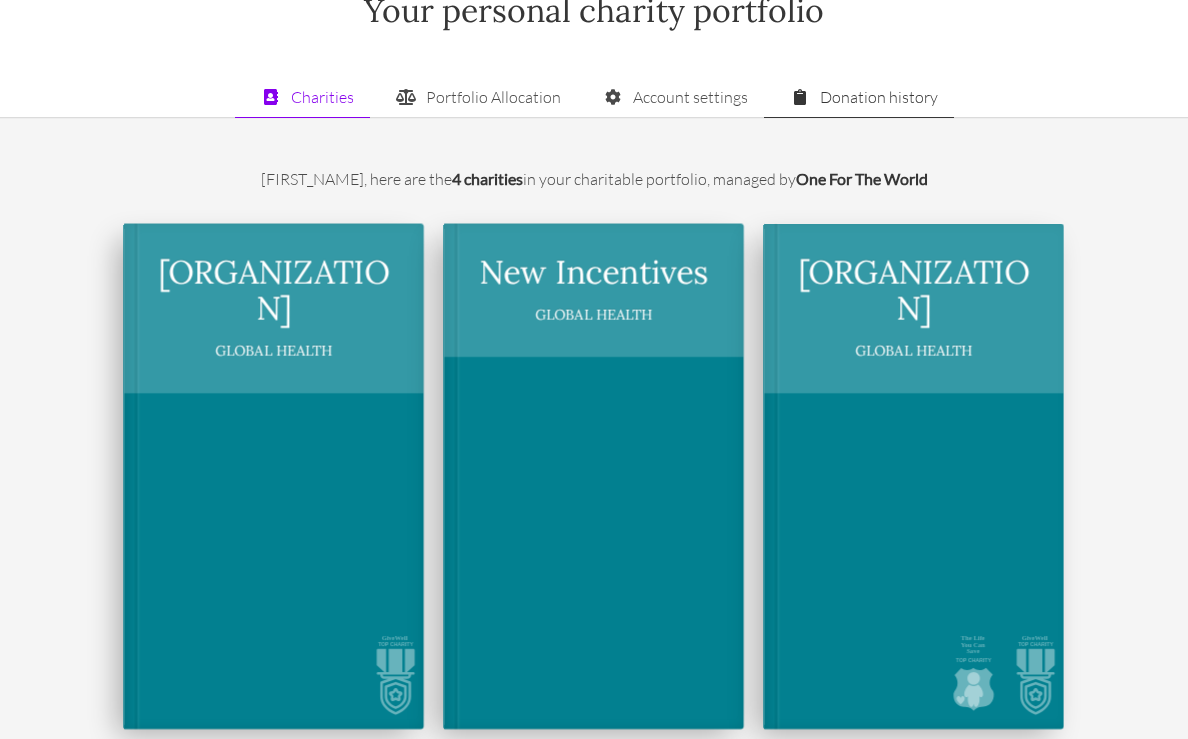 click on "Donation history" at bounding box center [859, 97] 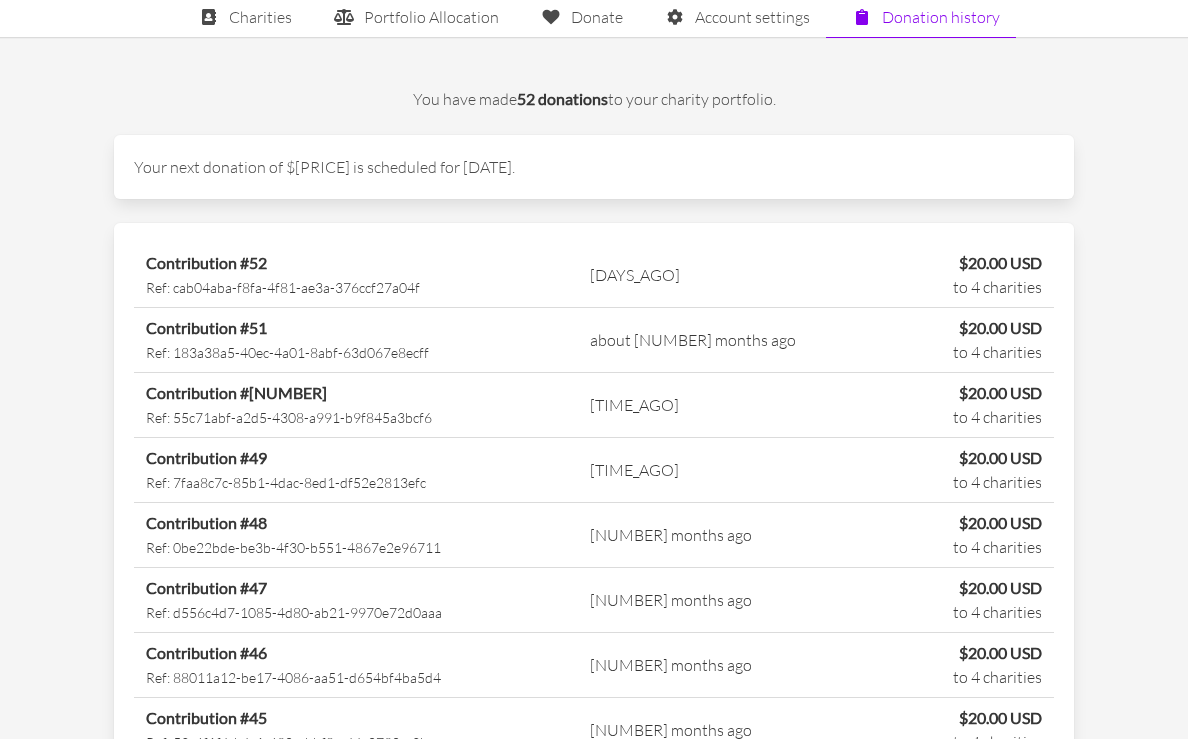 scroll, scrollTop: 0, scrollLeft: 0, axis: both 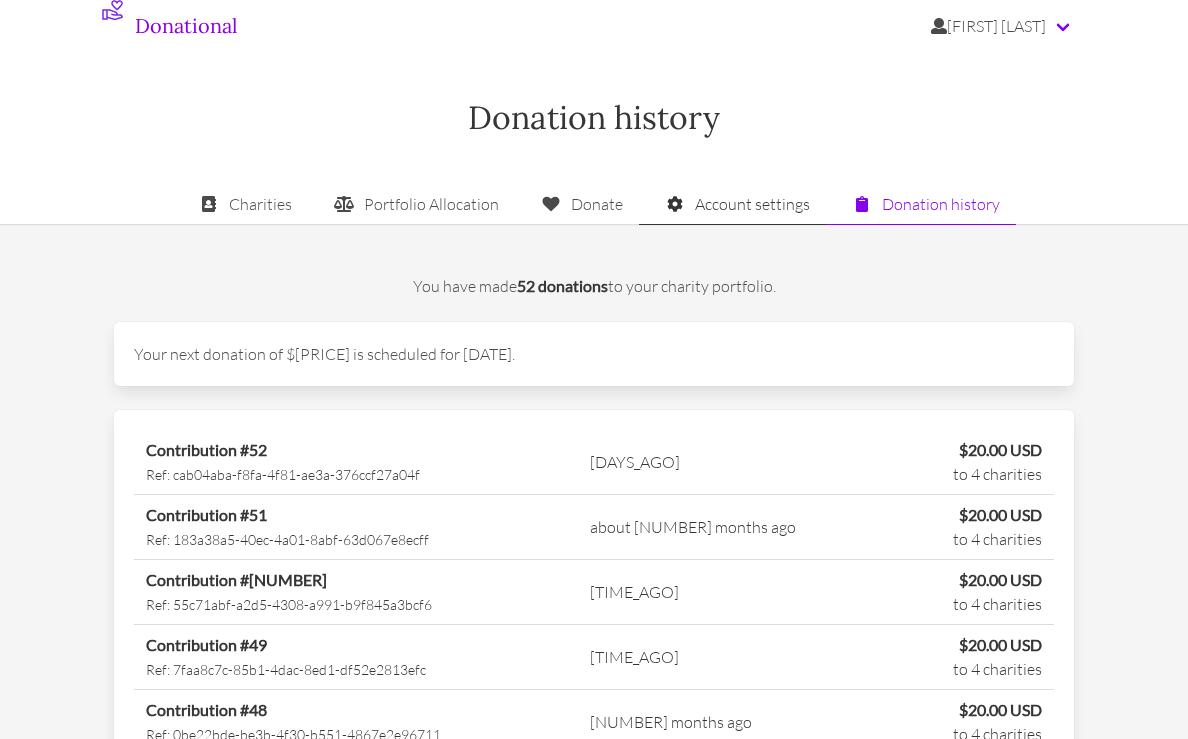 click on "Account settings" at bounding box center [732, 204] 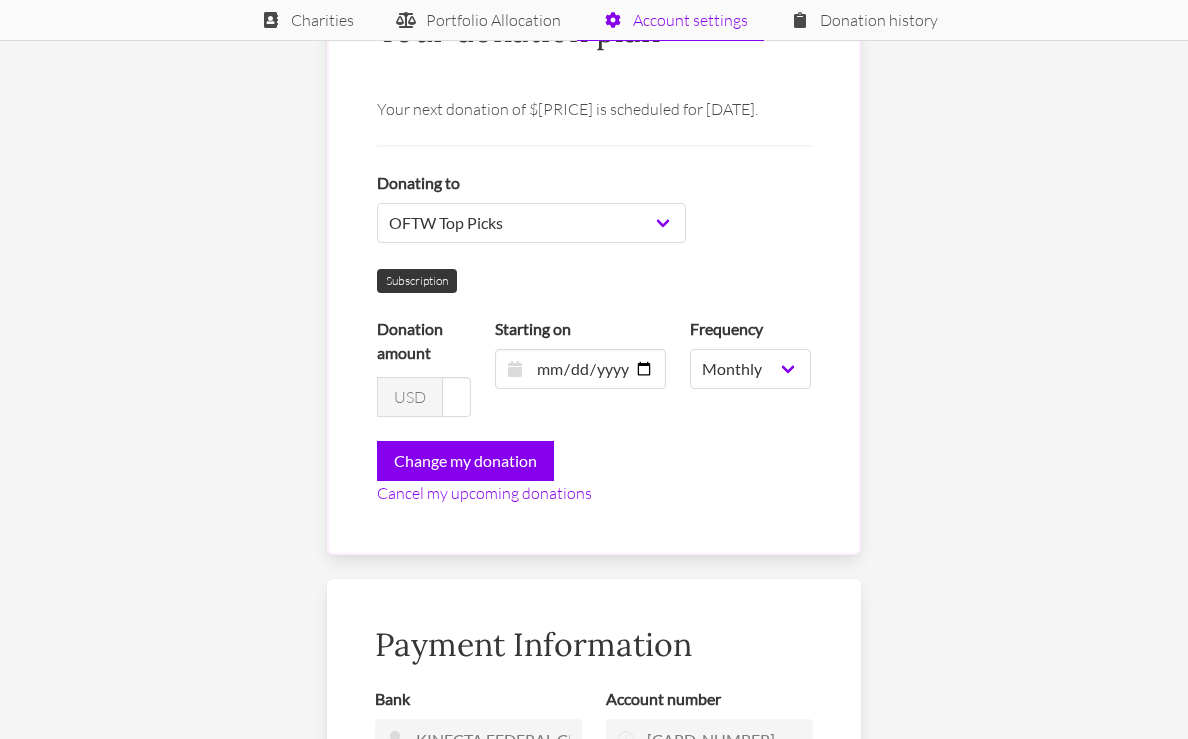 scroll, scrollTop: 291, scrollLeft: 0, axis: vertical 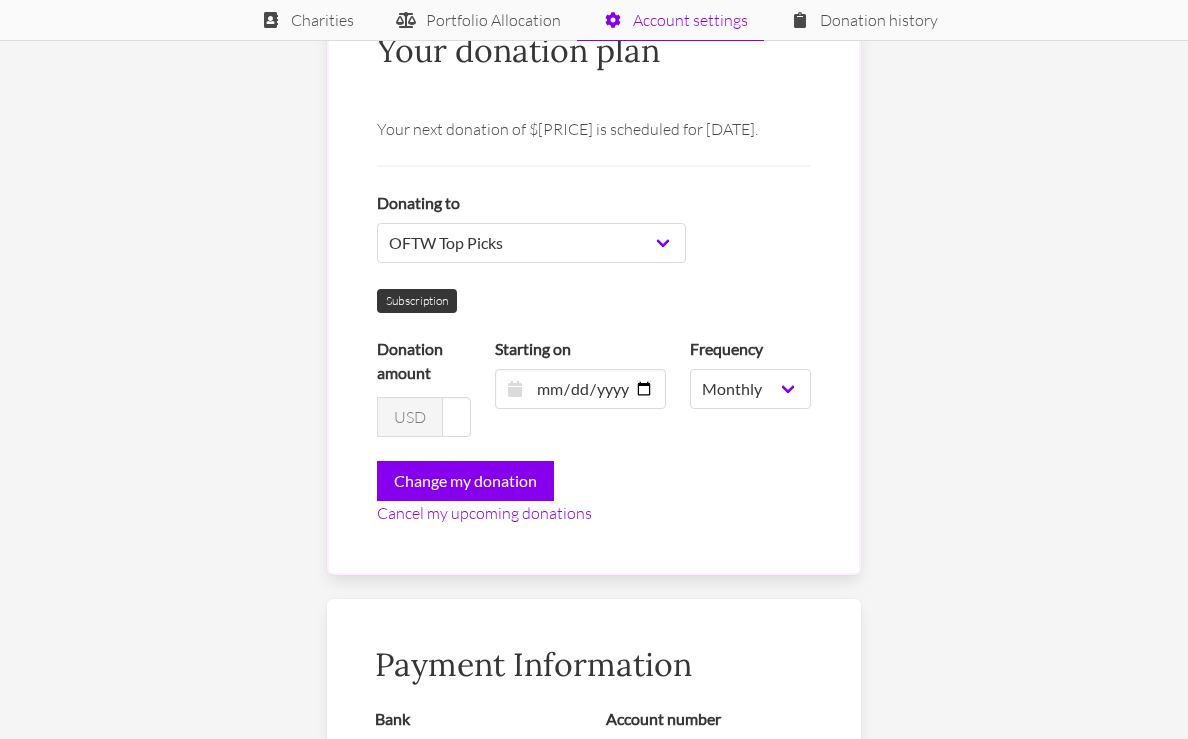 click on "USD" at bounding box center (410, 417) 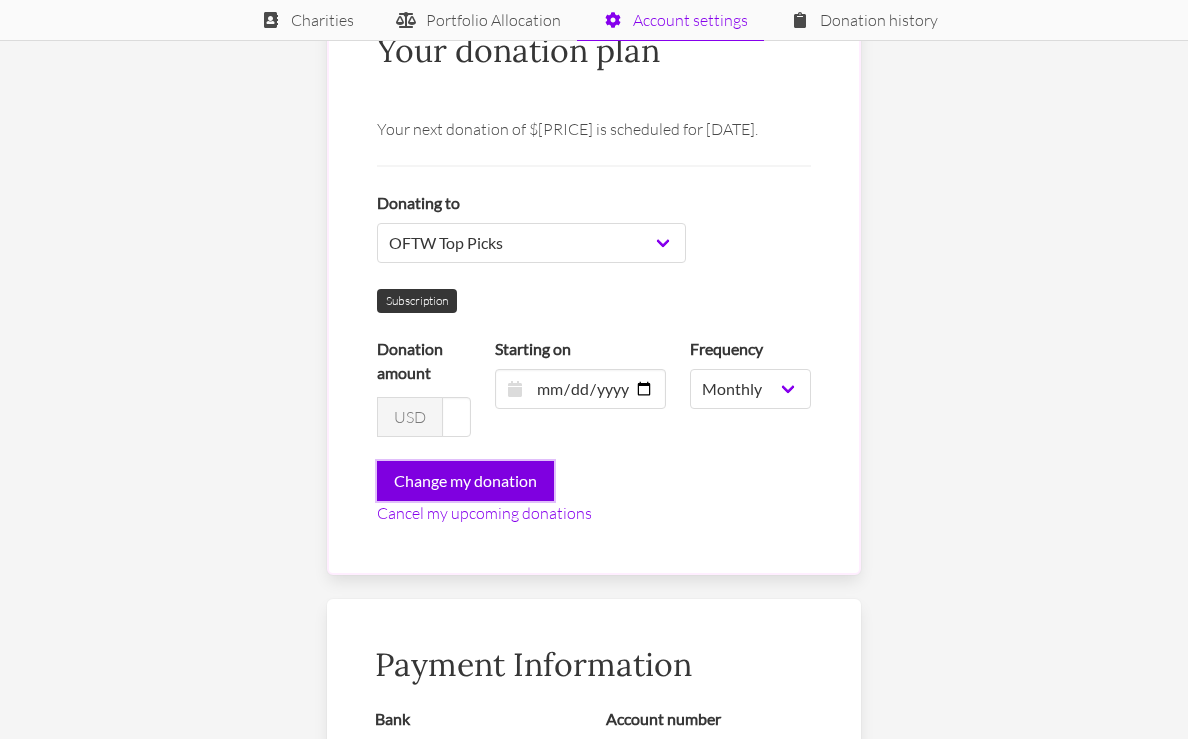 click on "Change my donation" at bounding box center (465, 481) 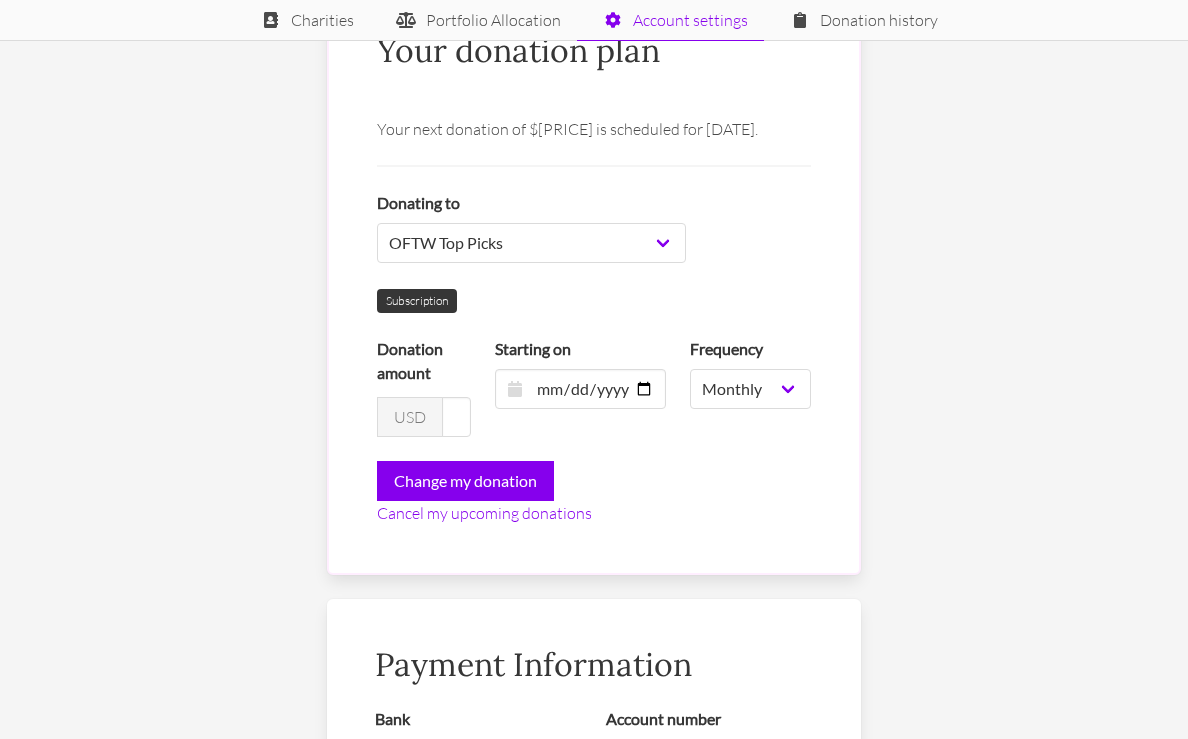 click on "Your donation plan Your next donation of $20.00 is scheduled for August 15th, [YEAR]. Donating to OFTW Top Picks
Entire OFTW portfolio
OFTW Discretionary Fund
Top Pick: Against Malaria Foundation
Top Pick: New Incentives
Top Pick: Helen Keller International
Top Pick: Malaria Consortium
GiveWell All Grants Fund
OFTW Operating Costs Subscription Donation amount USD 20 Starting on [DATE] Frequency Monthly
Quarterly
Yearly
One-time Change my donation Cancel my upcoming donations Instead of cancelling, would you like to delay your next contribution by three months? We'll remind you before your contribution starts up again. Pause my donations for 3 months No, I want to cancel" at bounding box center (594, 279) 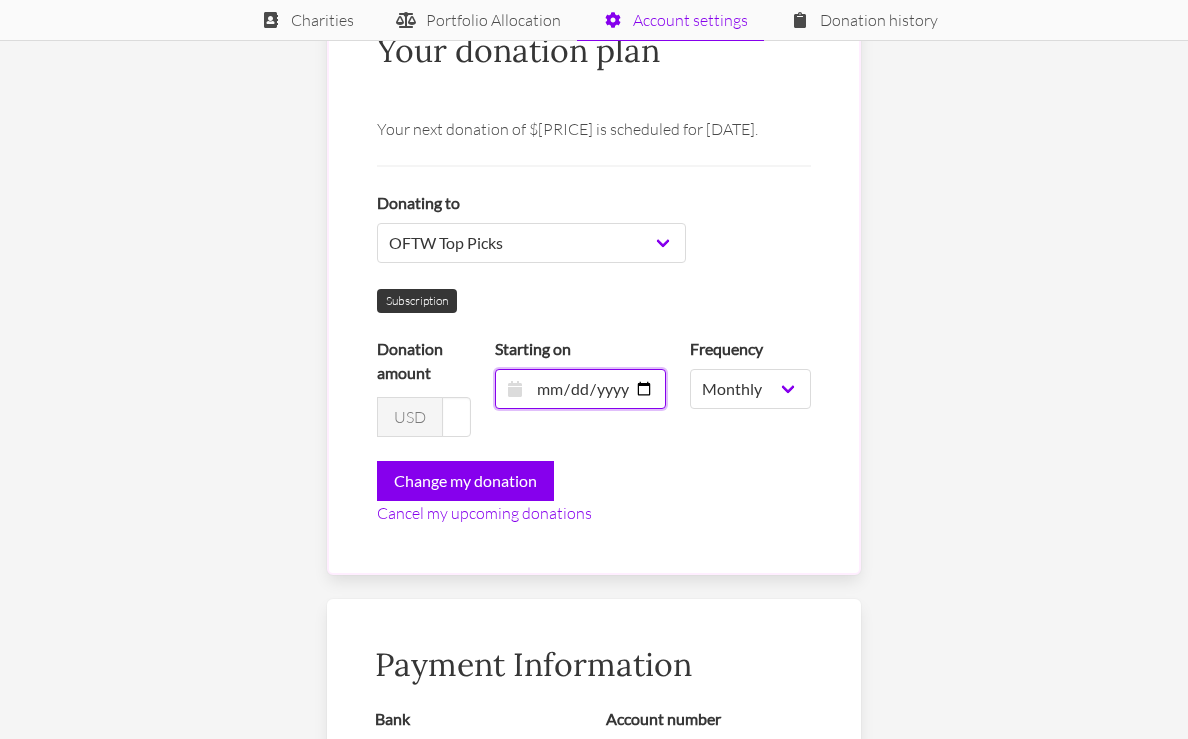 click on "[DATE]" at bounding box center (580, 389) 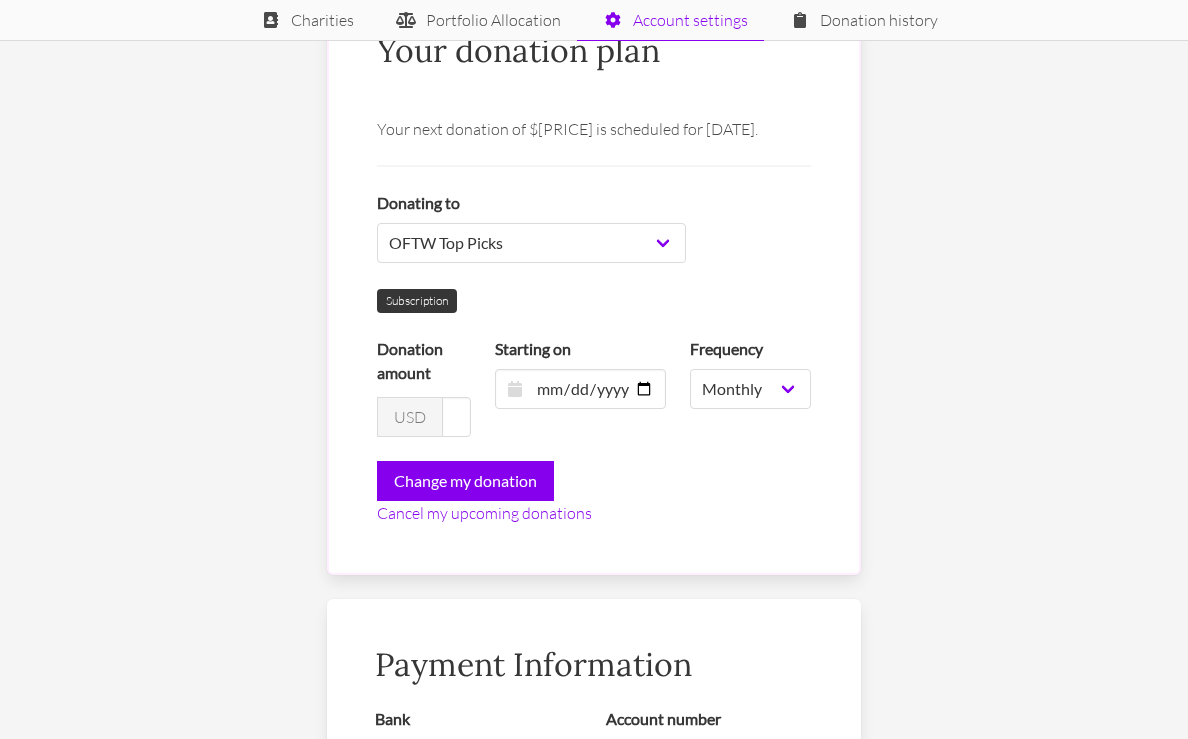 click on "Change my donation" at bounding box center [594, 481] 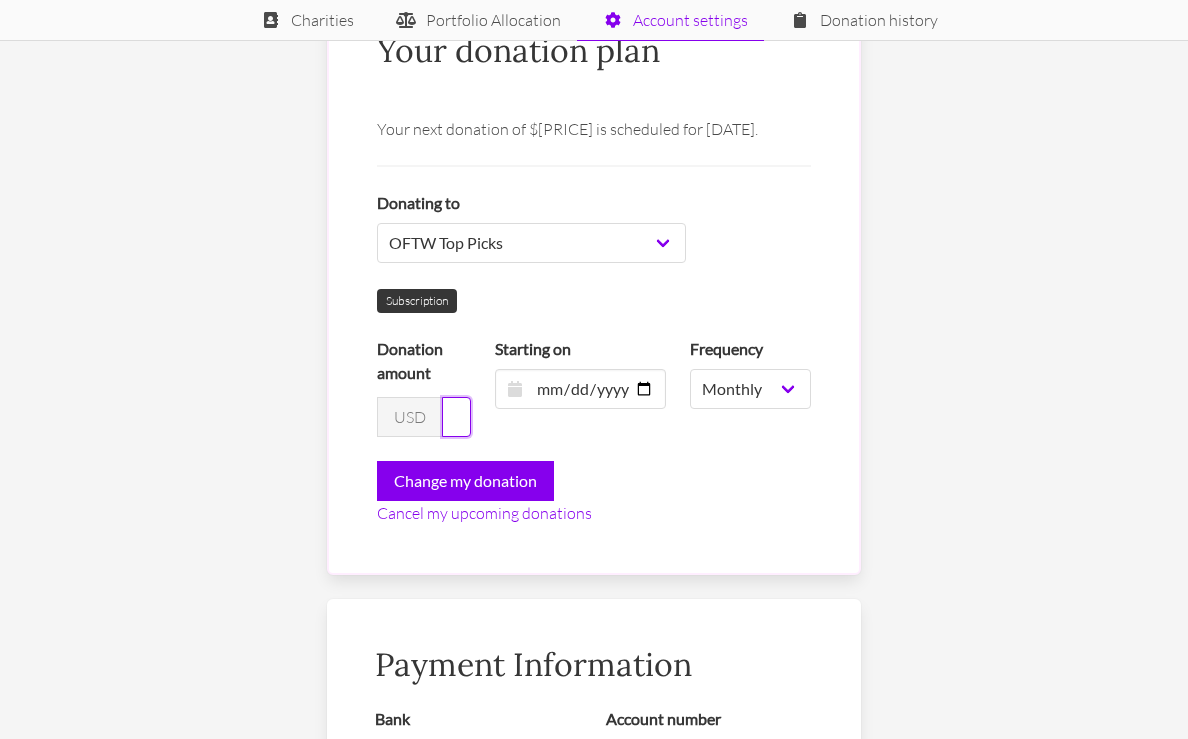 click on "20" at bounding box center (456, 417) 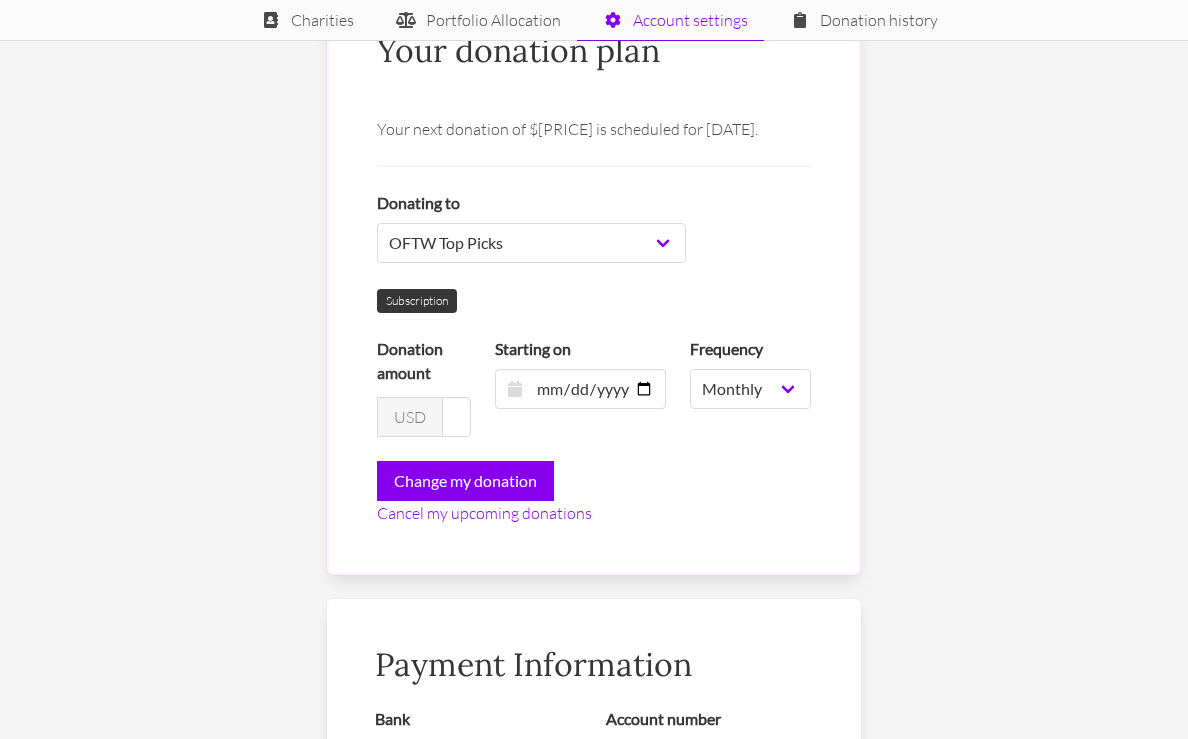 click on "USD" at bounding box center [410, 417] 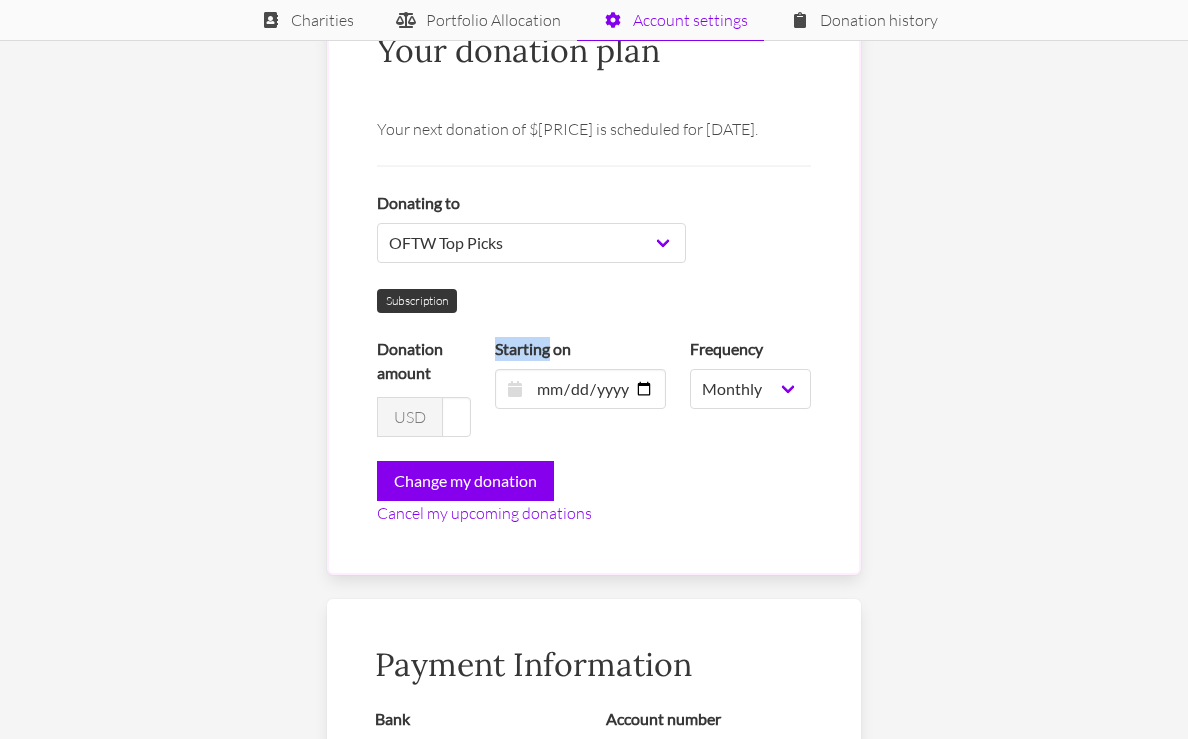 click on "USD" at bounding box center (410, 417) 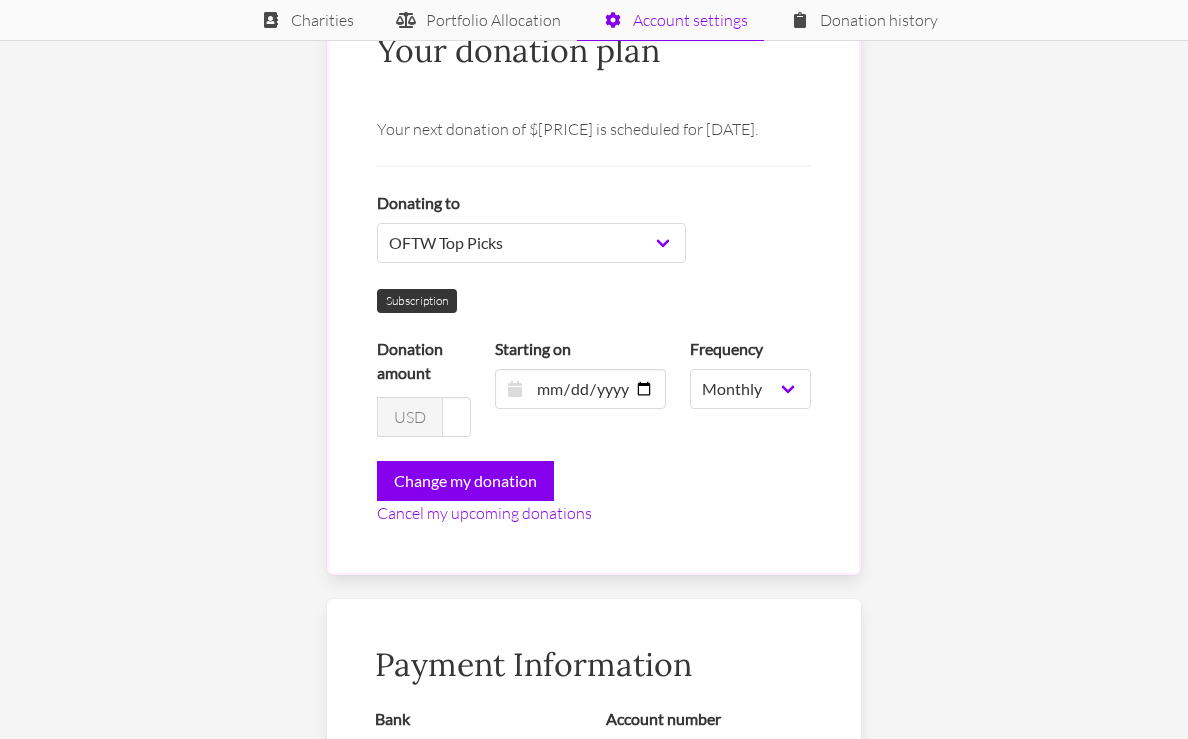 drag, startPoint x: 428, startPoint y: 436, endPoint x: 383, endPoint y: 436, distance: 45 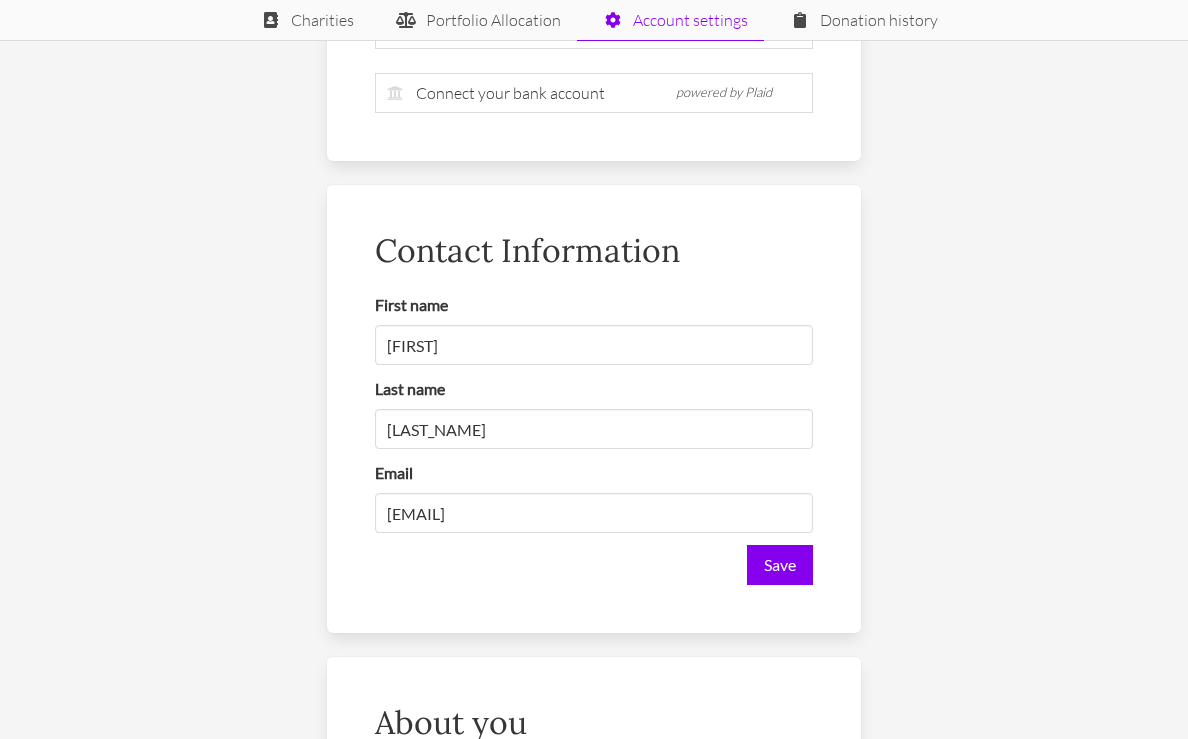 scroll, scrollTop: 0, scrollLeft: 0, axis: both 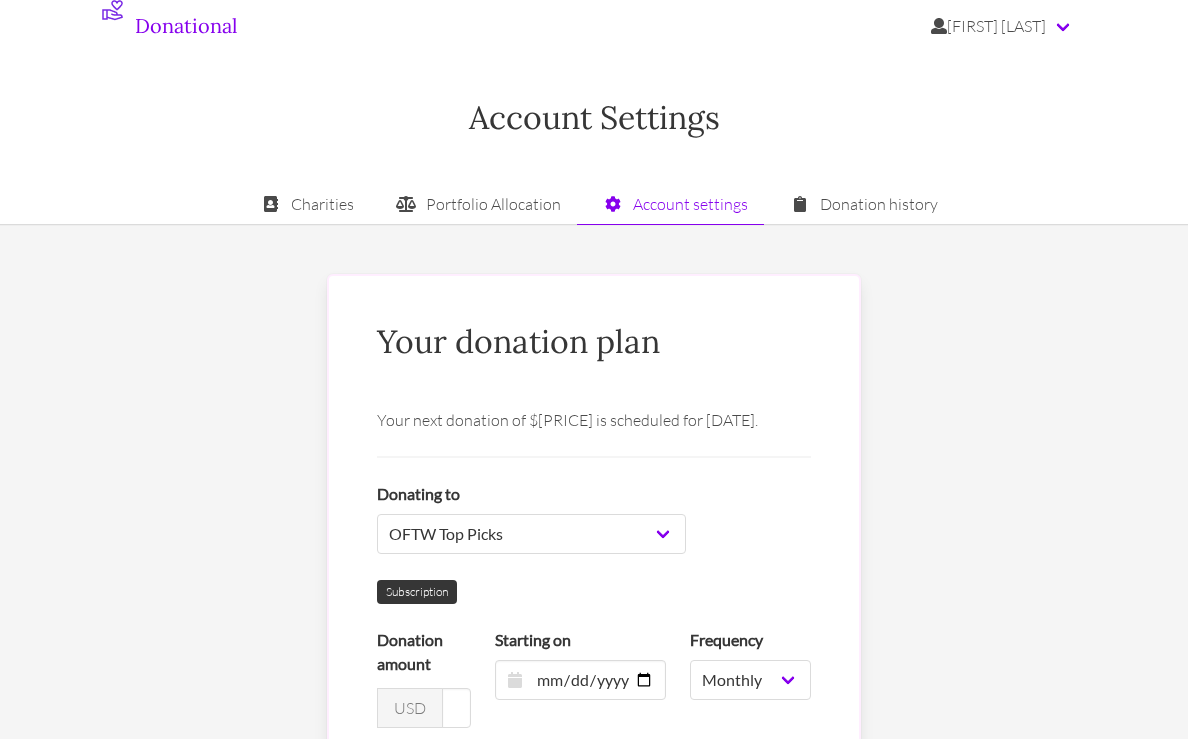 click on "Your donation plan Your next donation of $20.00 is scheduled for August 15th, [YEAR]. Donating to OFTW Top Picks
Entire OFTW portfolio
OFTW Discretionary Fund
Top Pick: Against Malaria Foundation
Top Pick: New Incentives
Top Pick: Helen Keller International
Top Pick: Malaria Consortium
GiveWell All Grants Fund
OFTW Operating Costs Subscription Donation amount USD 22 Starting on [DATE] Frequency Monthly
Quarterly
Yearly
One-time Change my donation Cancel my upcoming donations Instead of cancelling, would you like to delay your next contribution by three months? We'll remind you before your contribution starts up again. Pause my donations for 3 months No, I want to cancel" at bounding box center (594, 570) 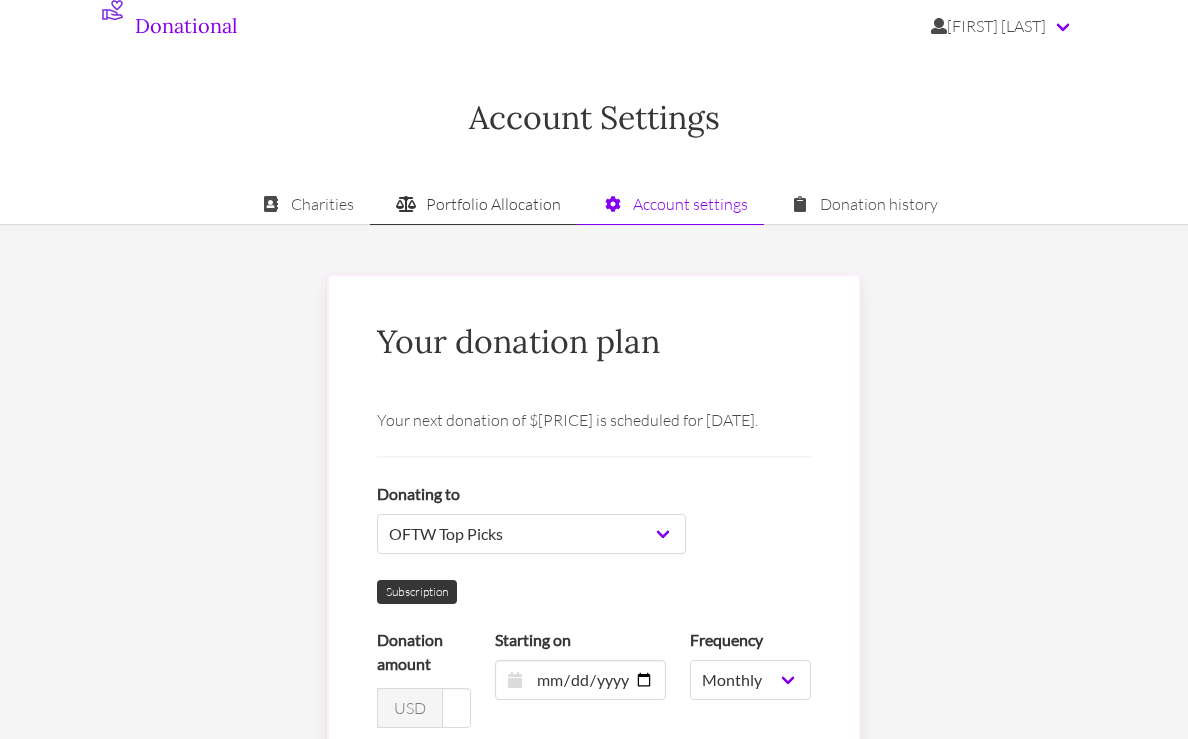 click on "Portfolio Allocation" at bounding box center [473, 204] 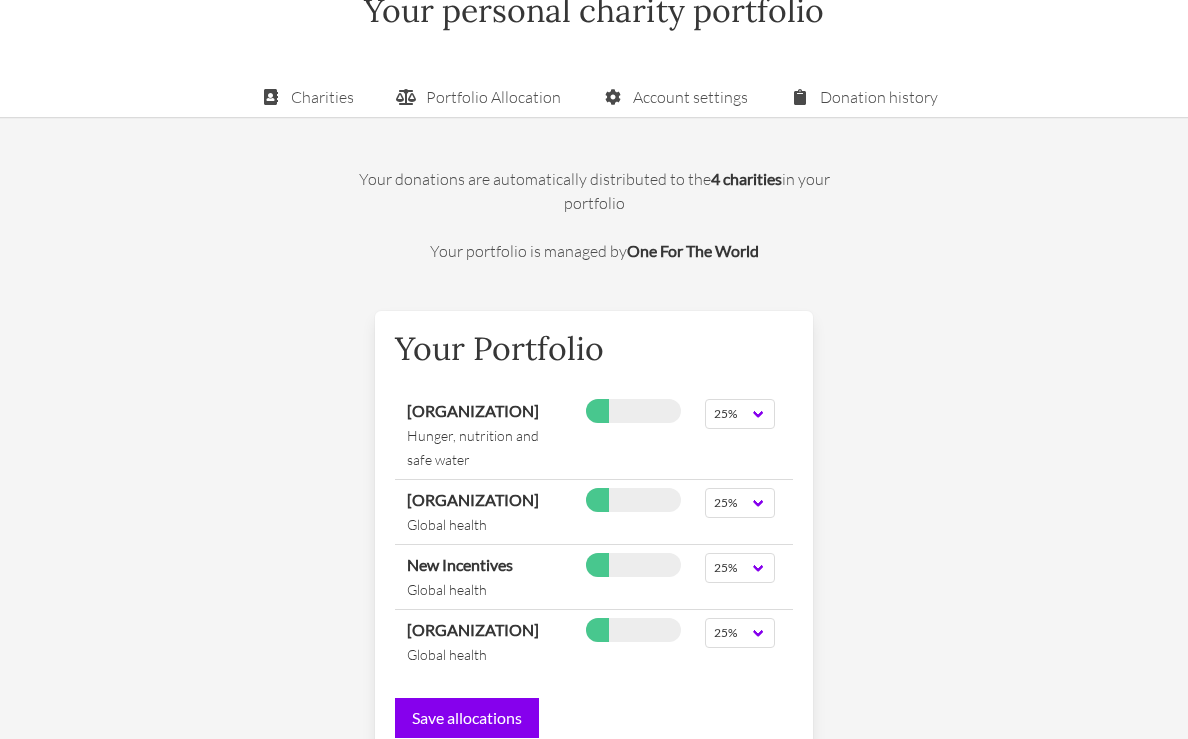 scroll, scrollTop: 5, scrollLeft: 0, axis: vertical 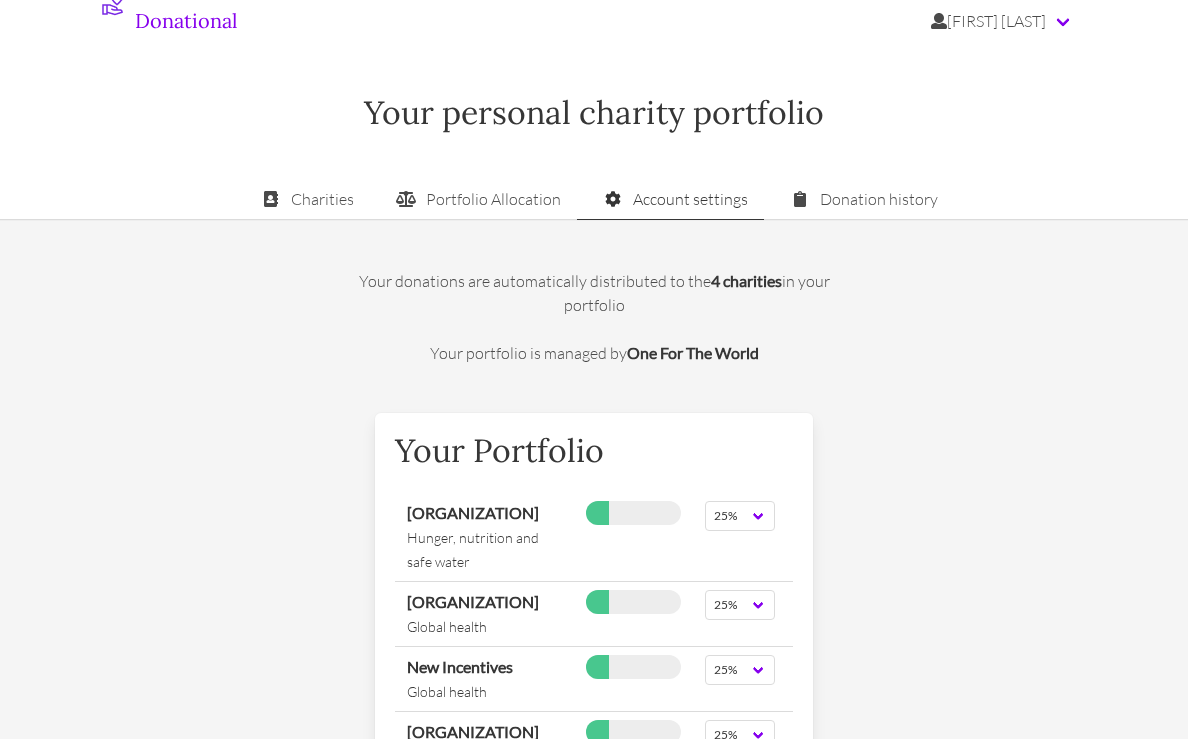 click on "Account settings" at bounding box center [670, 199] 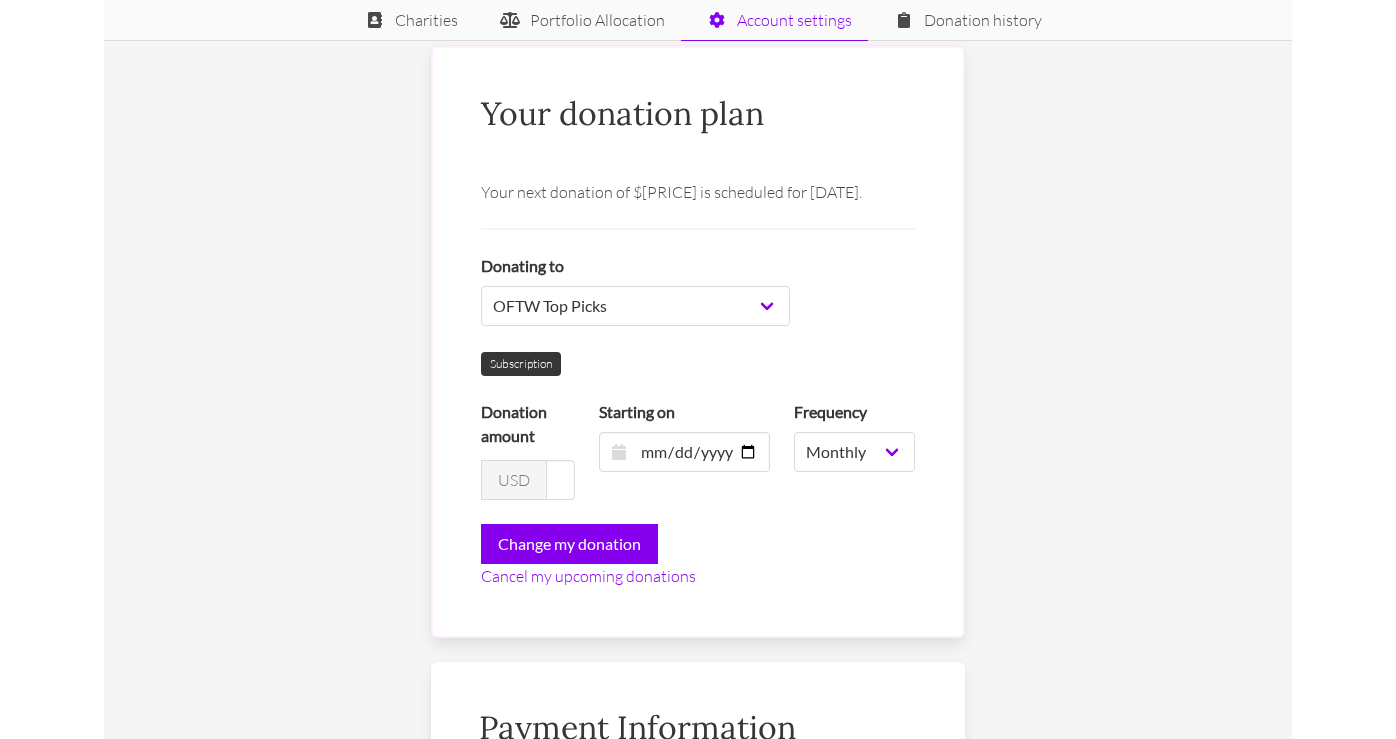 scroll, scrollTop: 229, scrollLeft: 0, axis: vertical 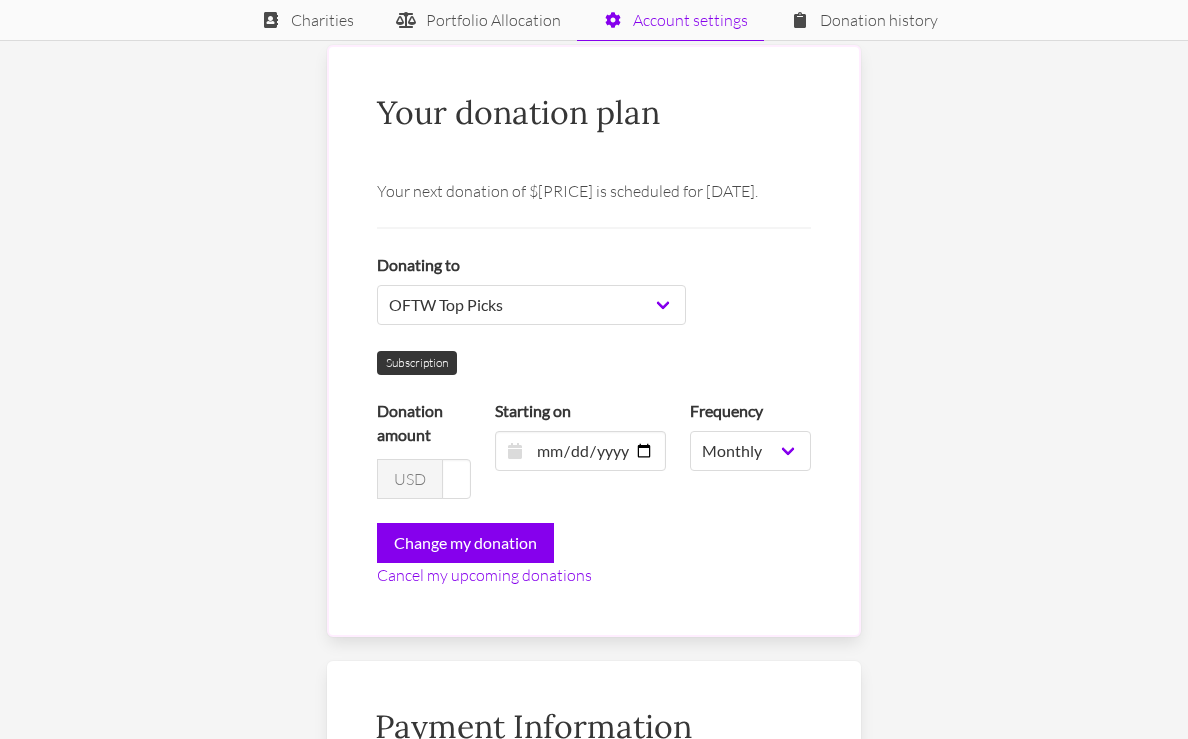 click on "Donating to OFTW Top Picks
Entire OFTW portfolio
OFTW Discretionary Fund
Top Pick: [ORGANIZATION]
Top Pick: [ORGANIZATION]
Top Pick: [ORGANIZATION]
Top Pick: [ORGANIZATION]
GiveWell All Grants Fund
OFTW Operating Costs" at bounding box center (594, 289) 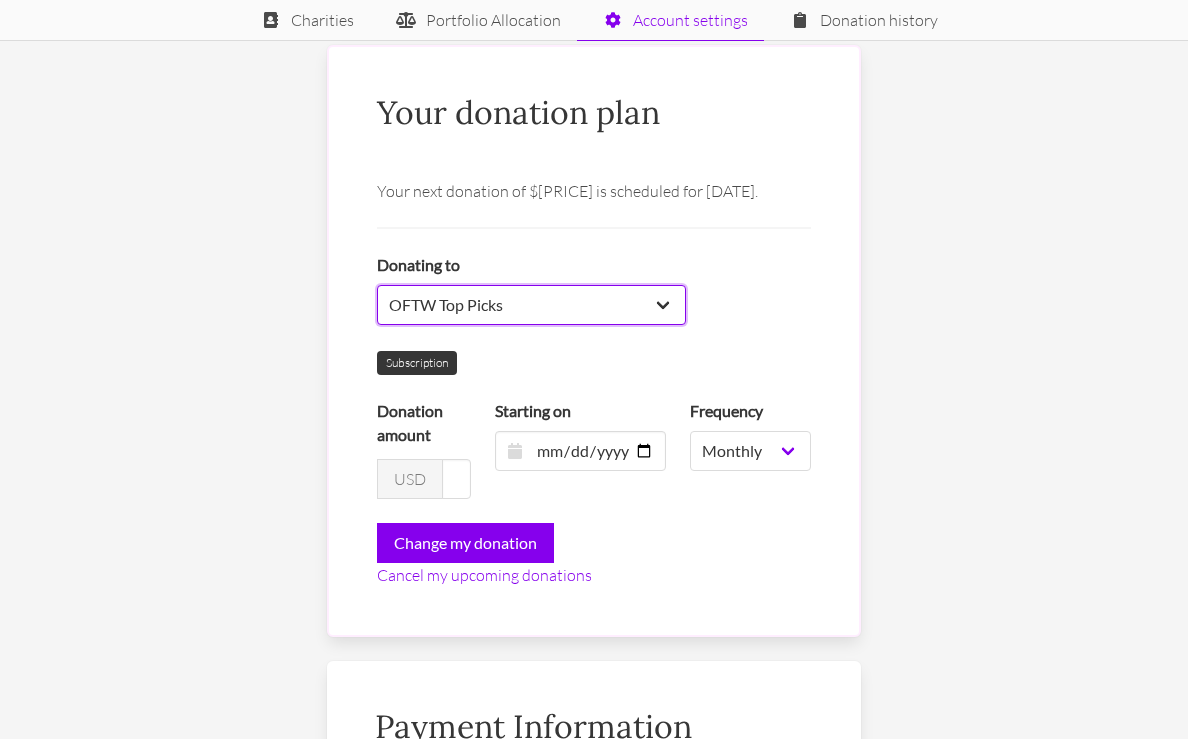 click on "OFTW Top Picks
Entire OFTW portfolio
OFTW Discretionary Fund
Top Pick: Against Malaria Foundation
Top Pick: New Incentives
Top Pick: Helen Keller International
Top Pick: Malaria Consortium
GiveWell All Grants Fund
OFTW Operating Costs" at bounding box center [531, 305] 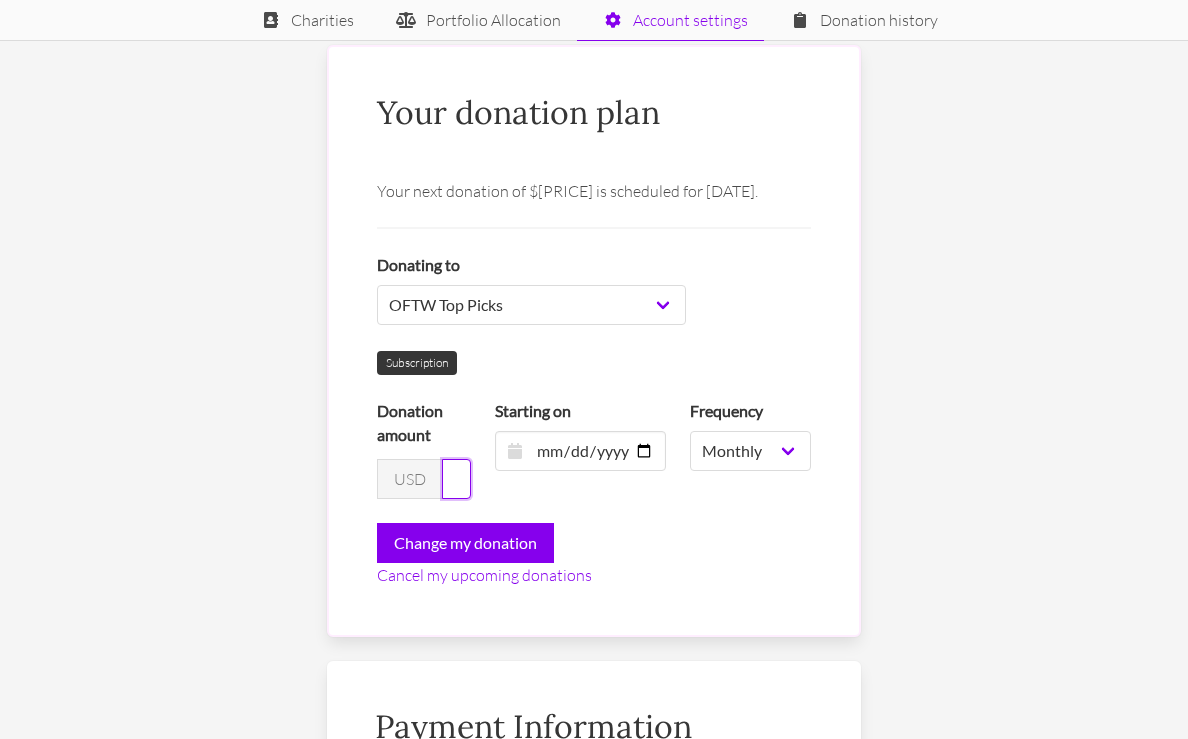 click on "20" at bounding box center [456, 479] 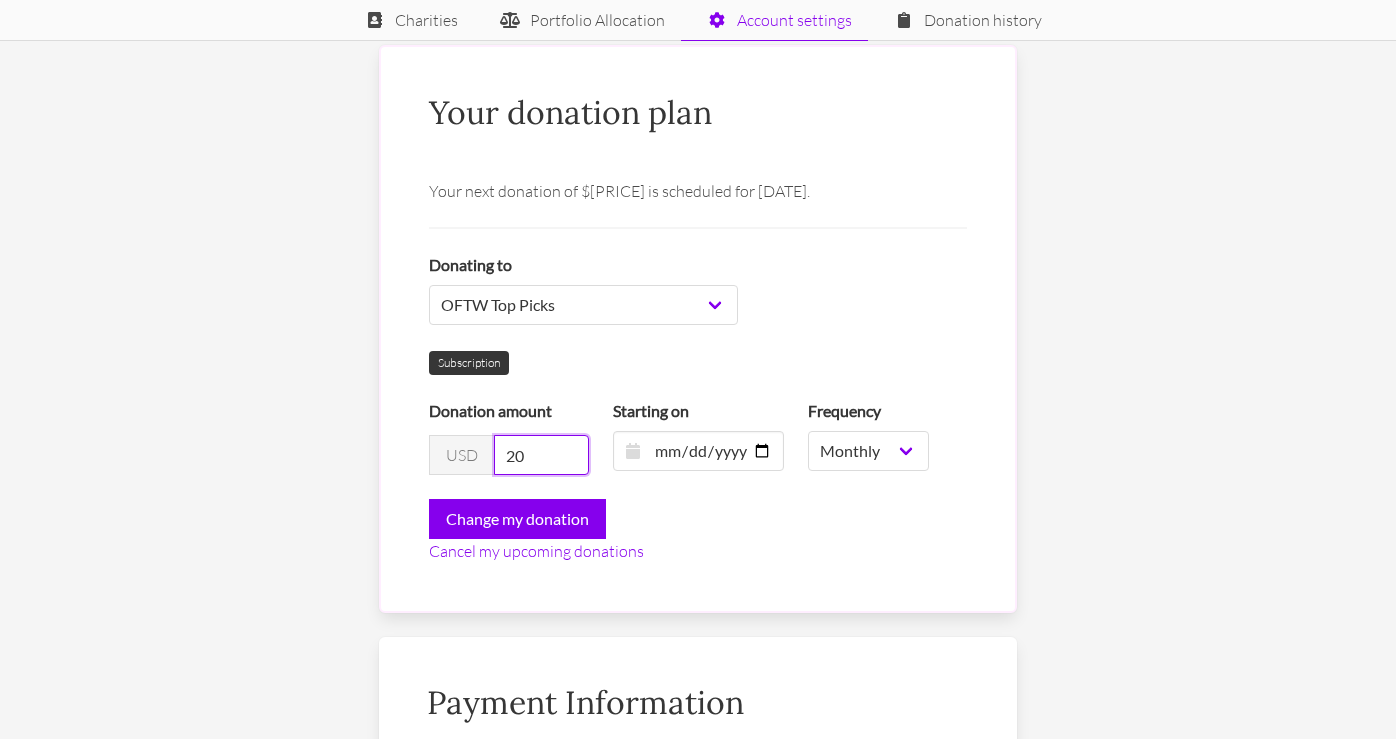 click on "20" at bounding box center (541, 455) 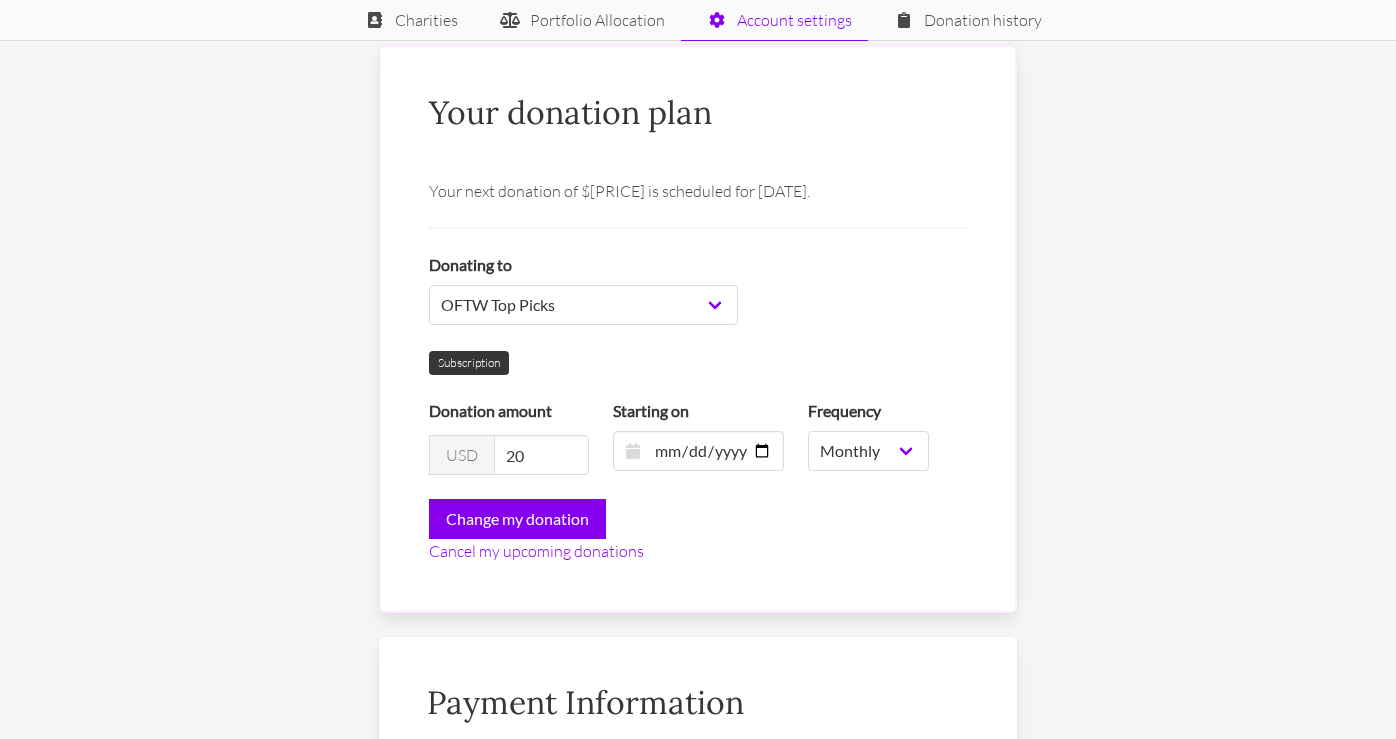 click on "Starting on" at bounding box center (698, 411) 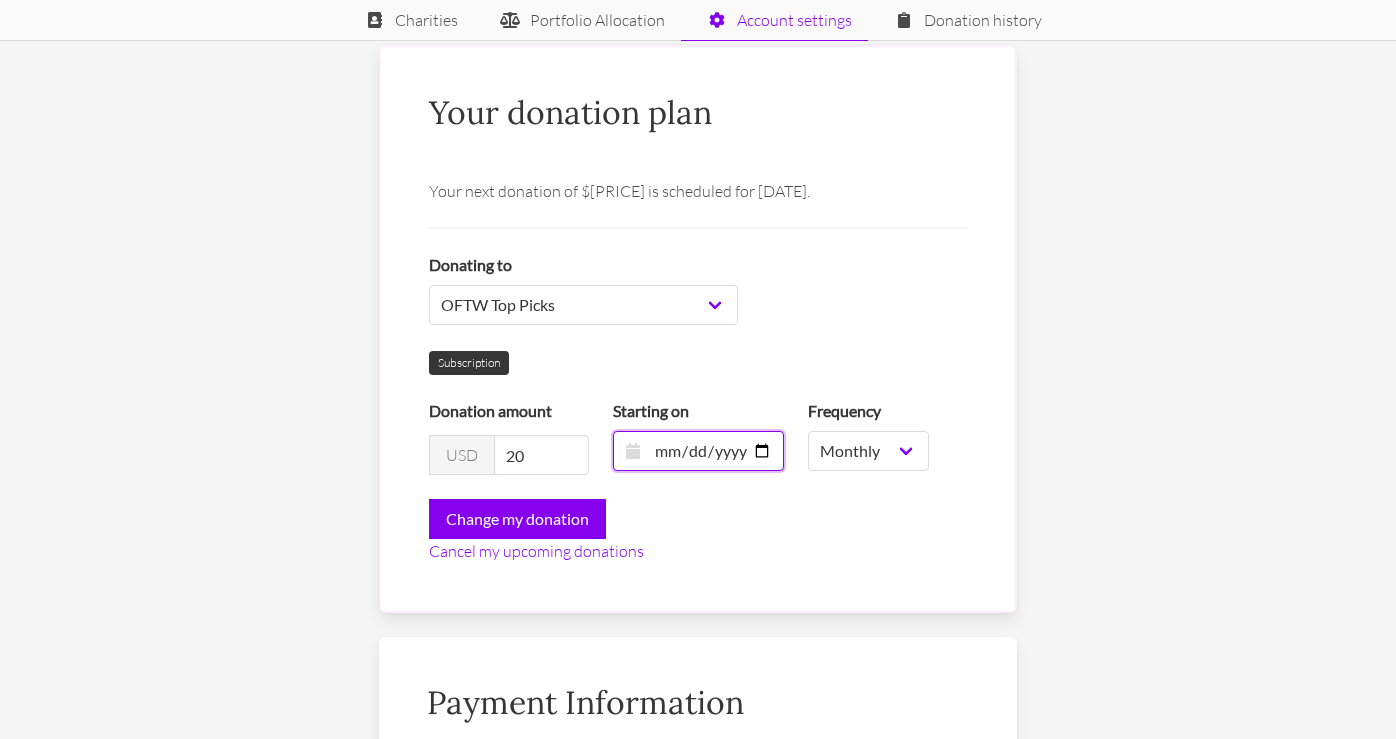 click on "[DATE]" at bounding box center [698, 451] 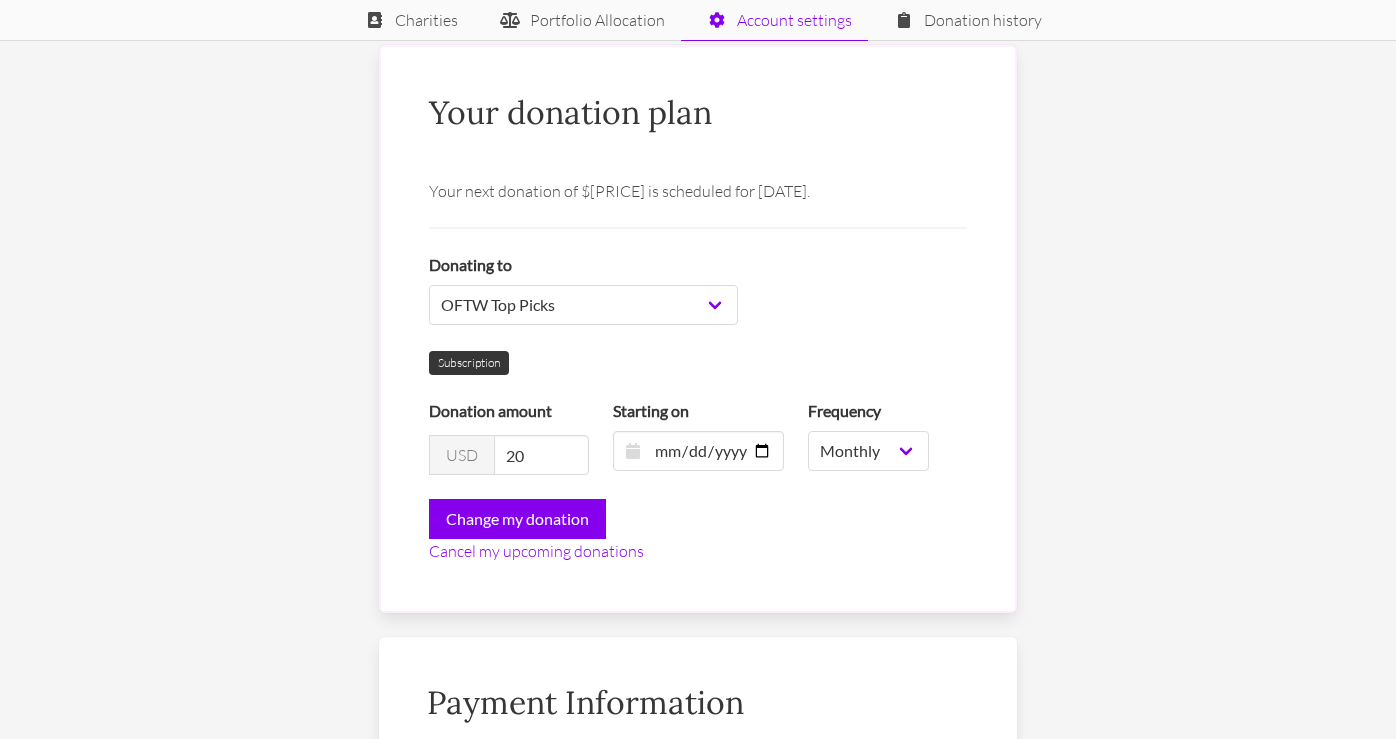 click on "Subscription" at bounding box center [698, 362] 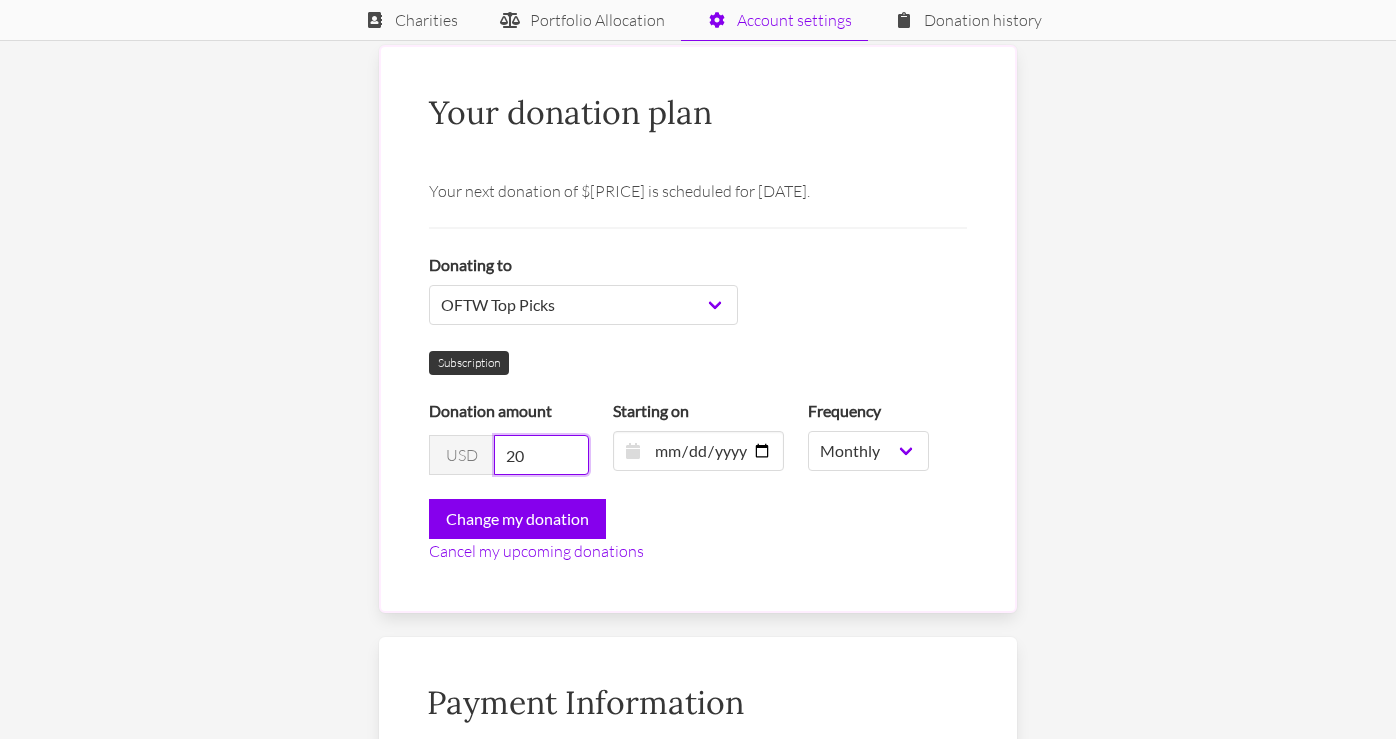 click on "20" at bounding box center (541, 455) 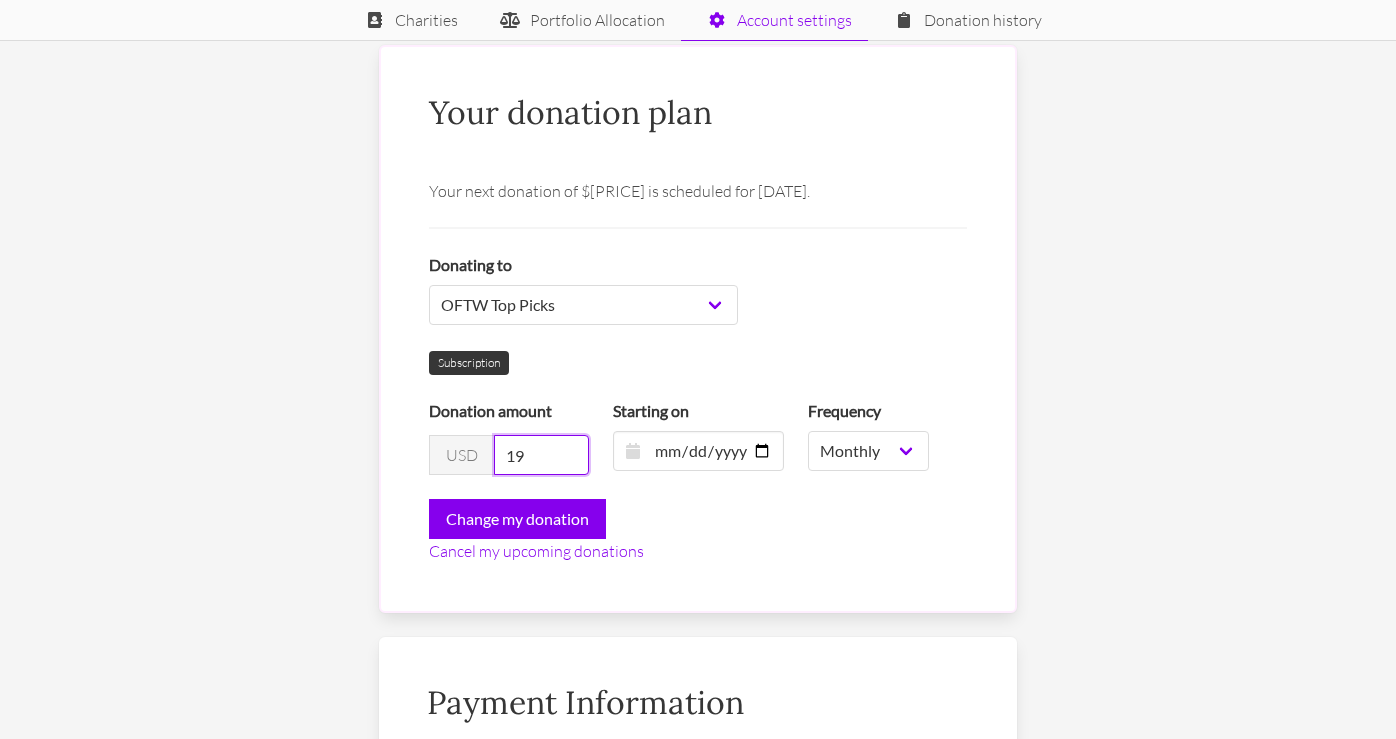 click on "19" at bounding box center (541, 455) 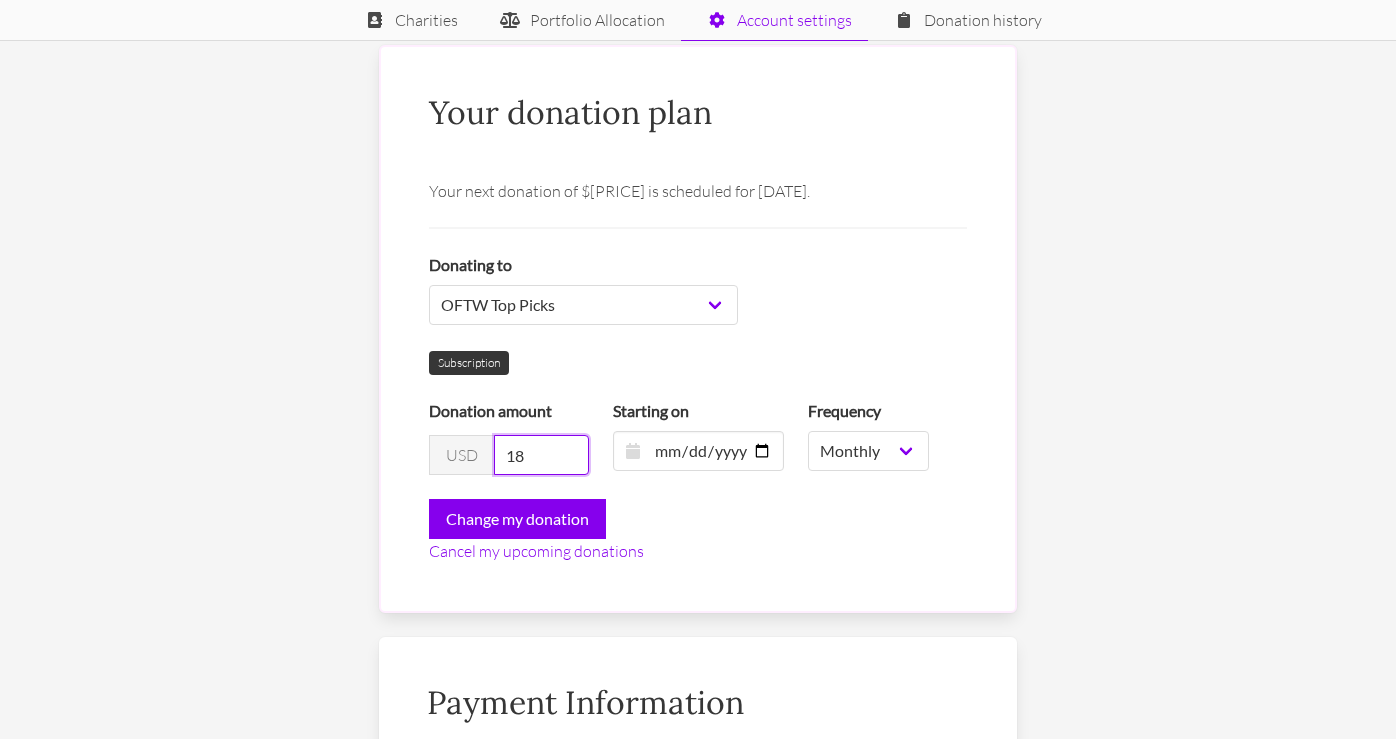 click on "18" at bounding box center [541, 455] 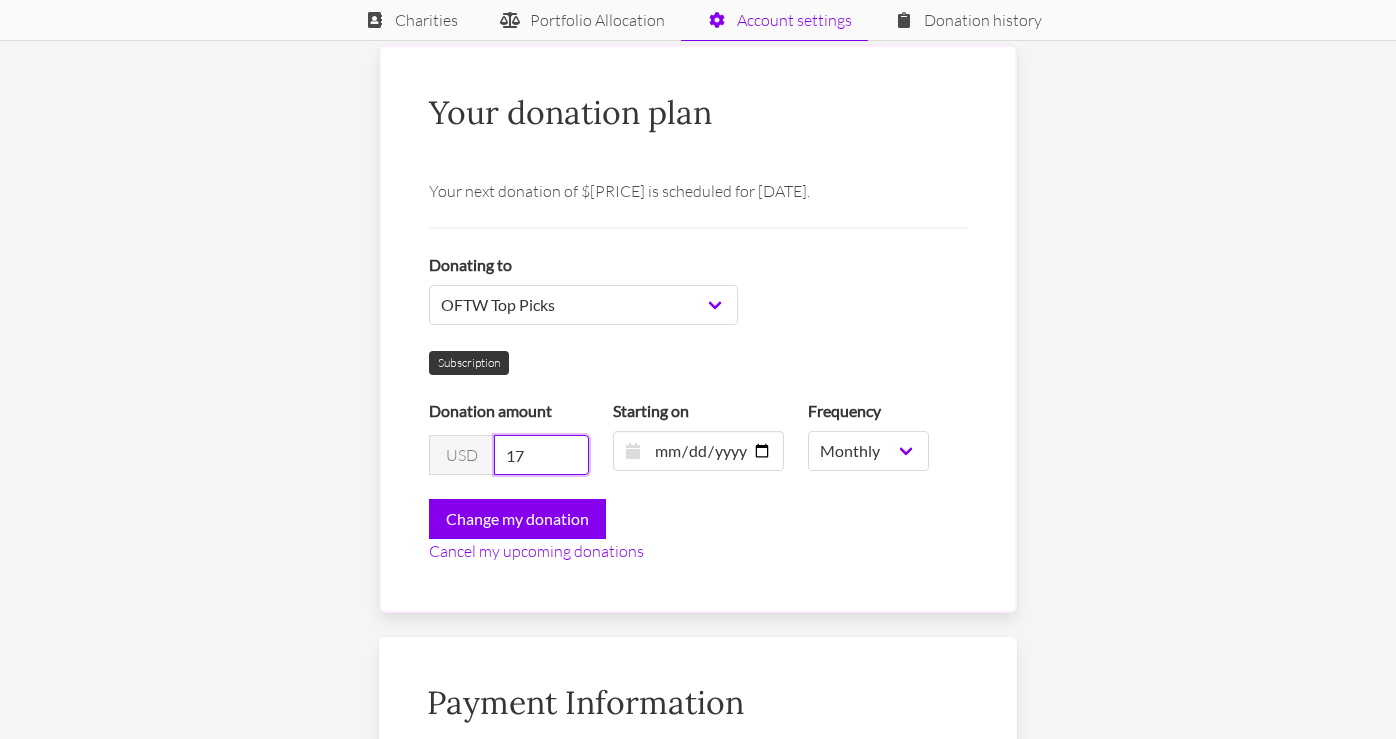 click on "17" at bounding box center (541, 455) 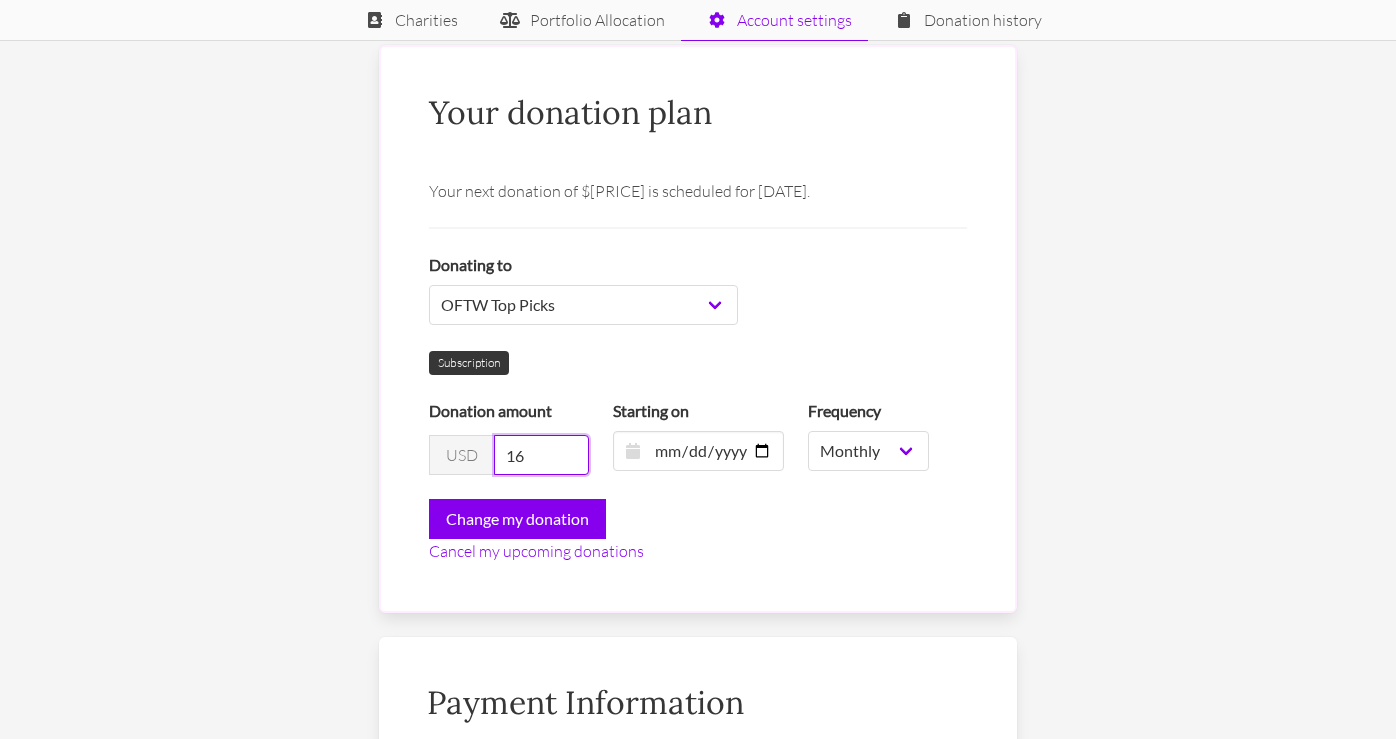 click on "16" at bounding box center [541, 455] 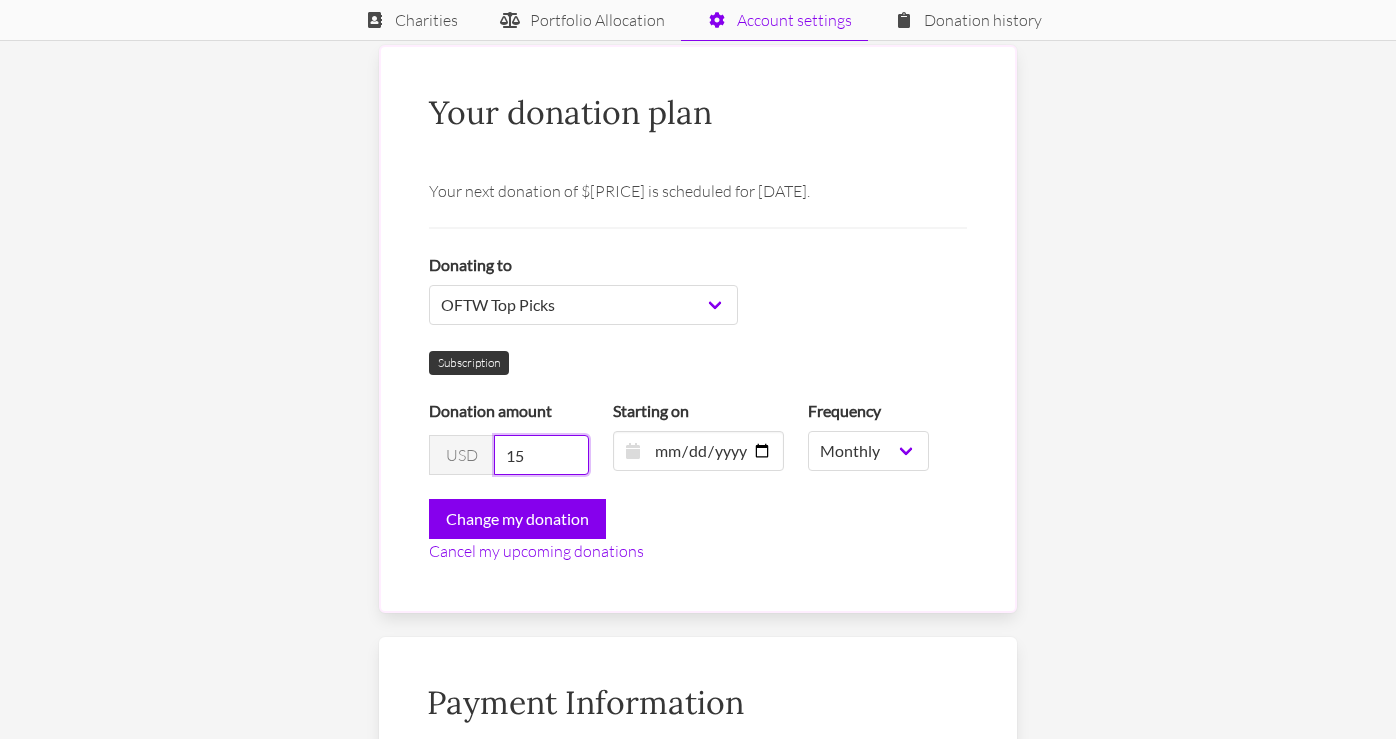 click on "15" at bounding box center [541, 455] 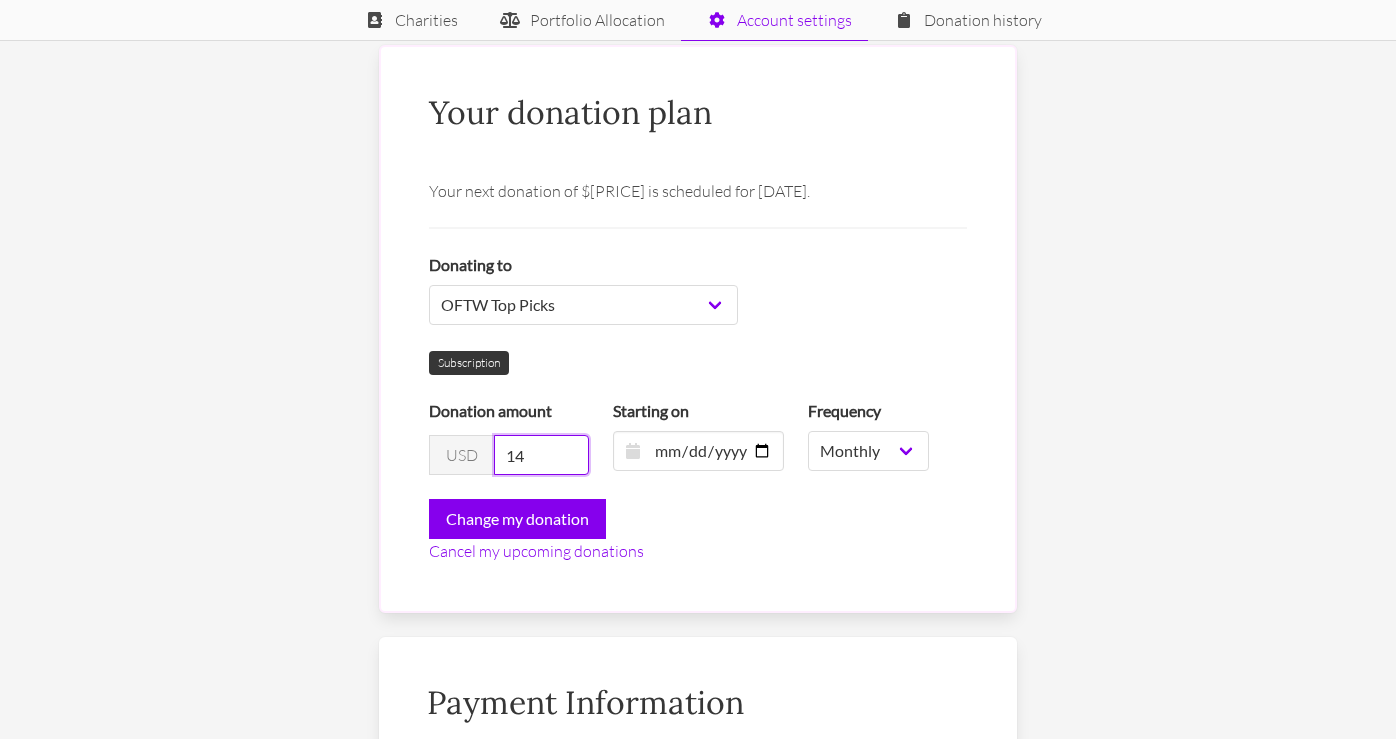 click on "14" at bounding box center [541, 455] 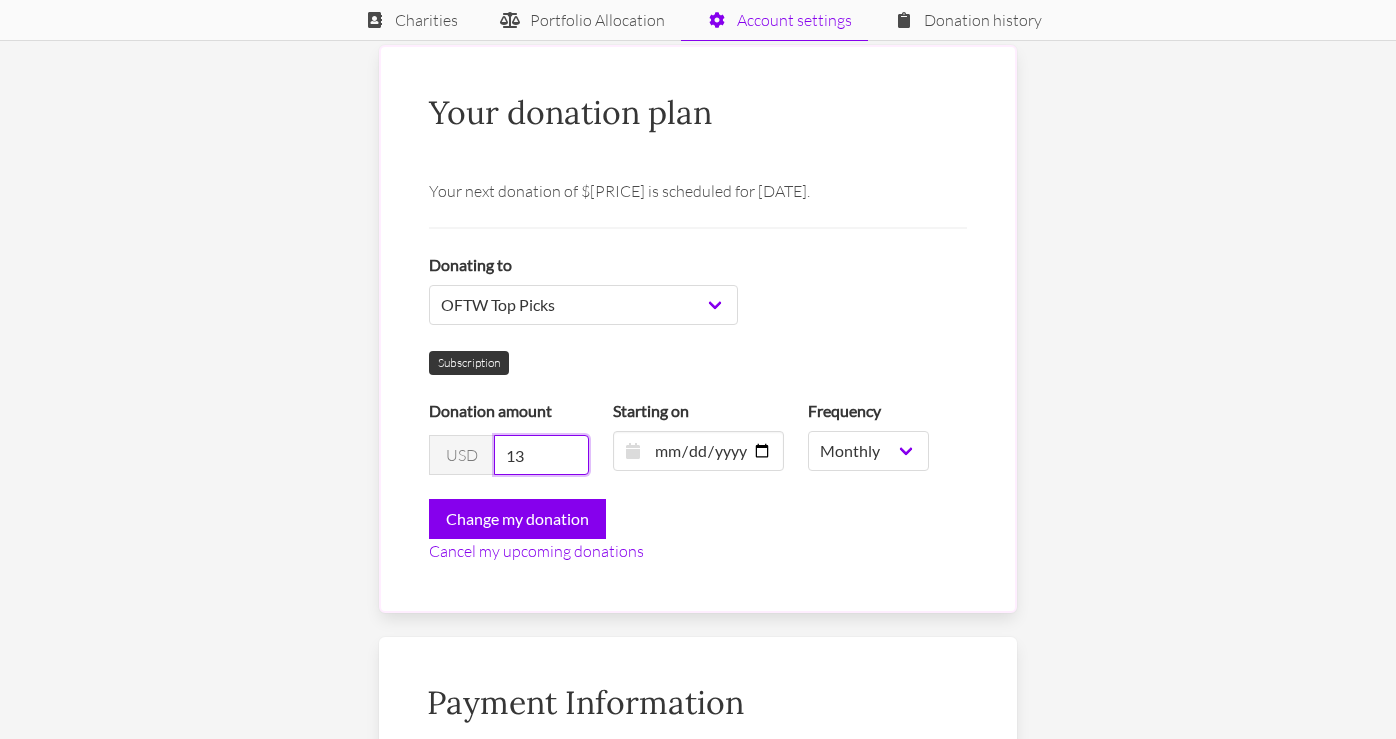 click on "13" at bounding box center (541, 455) 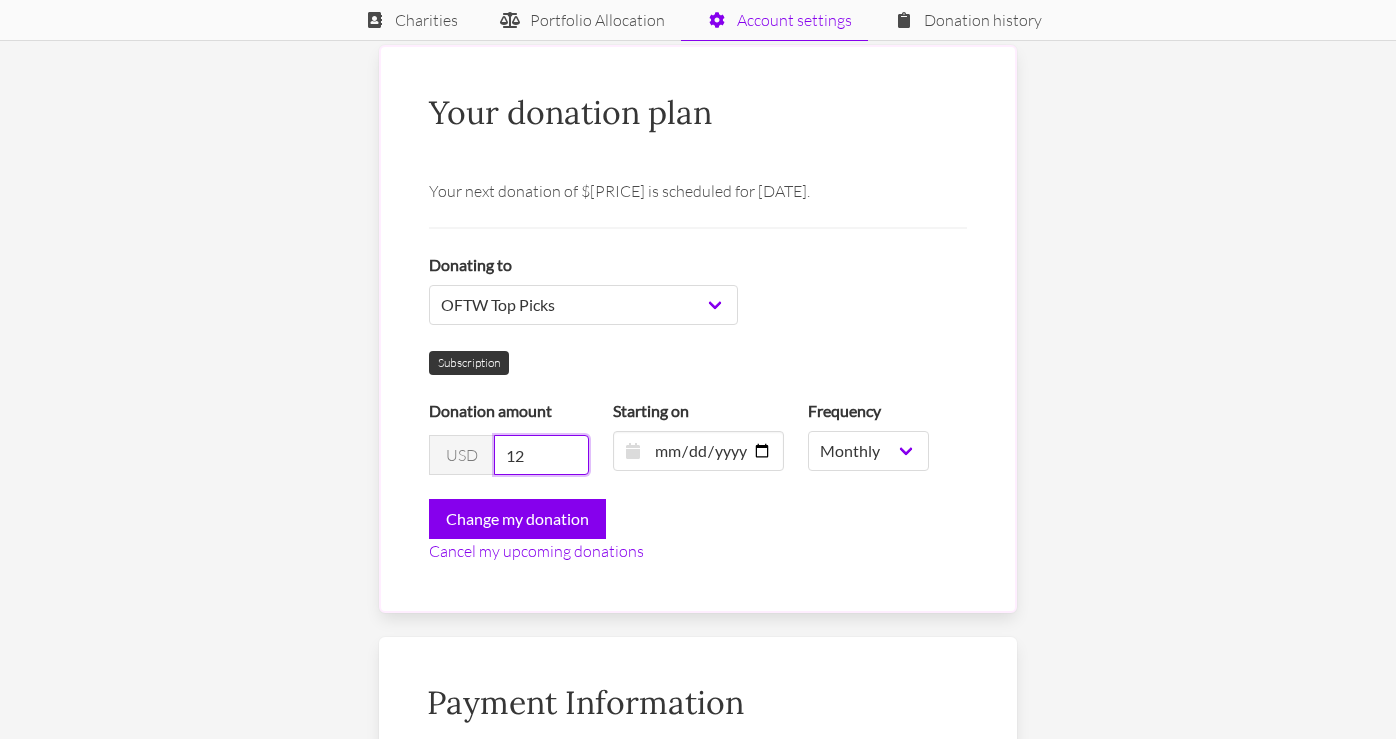 click on "12" at bounding box center (541, 455) 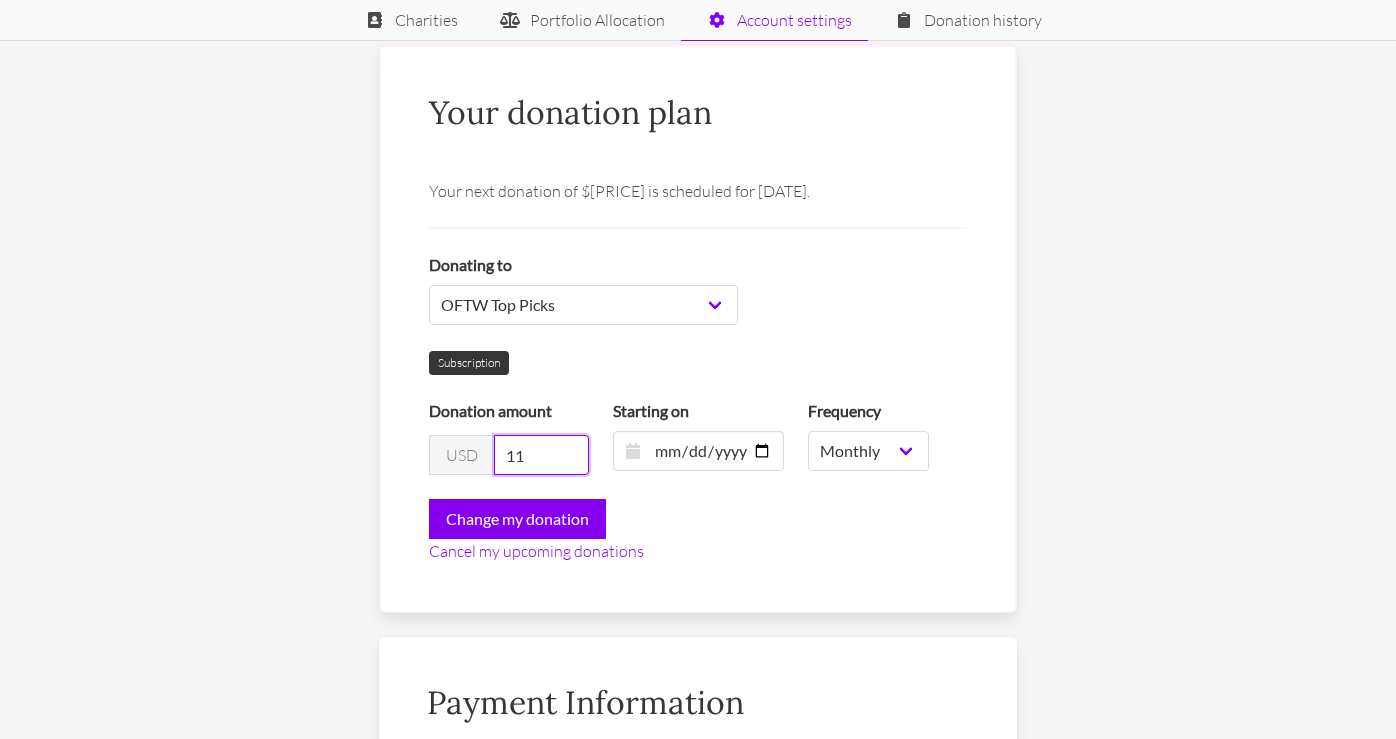 click on "11" at bounding box center (541, 455) 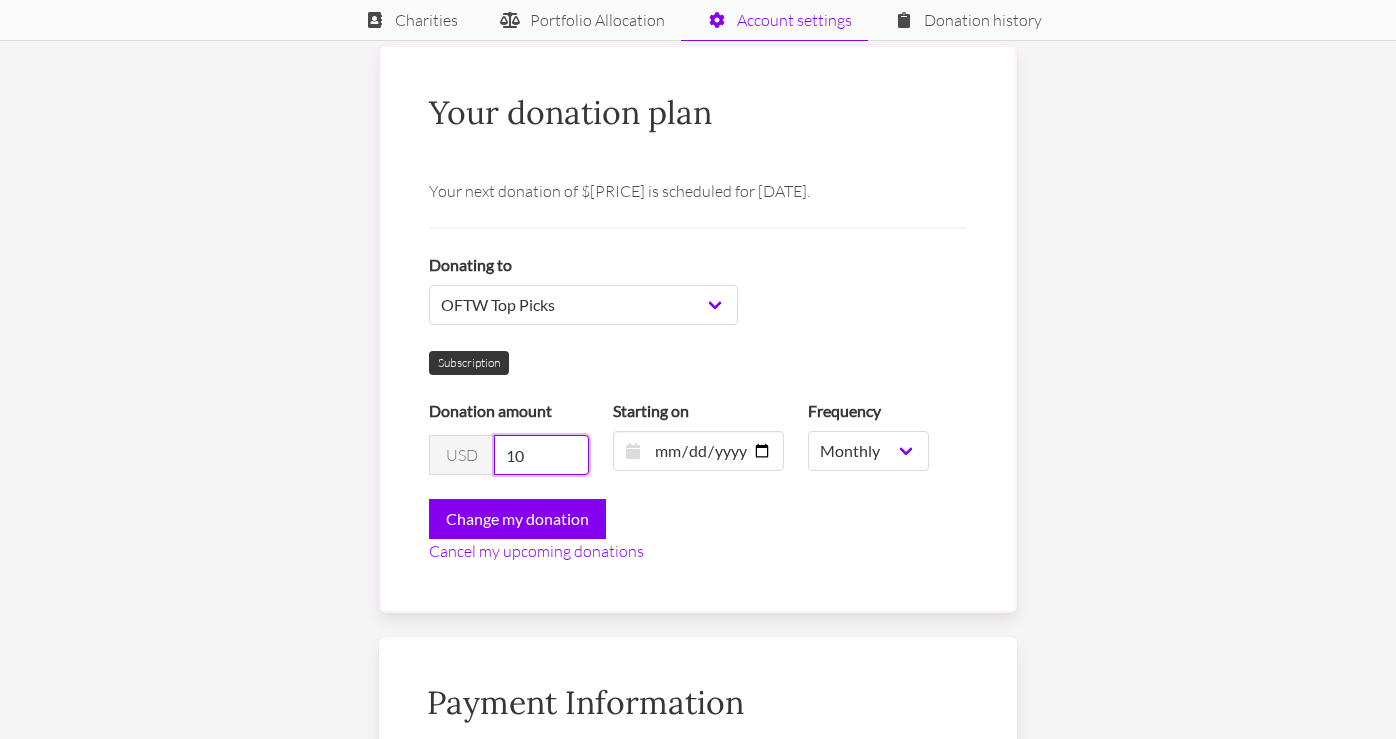 type on "10" 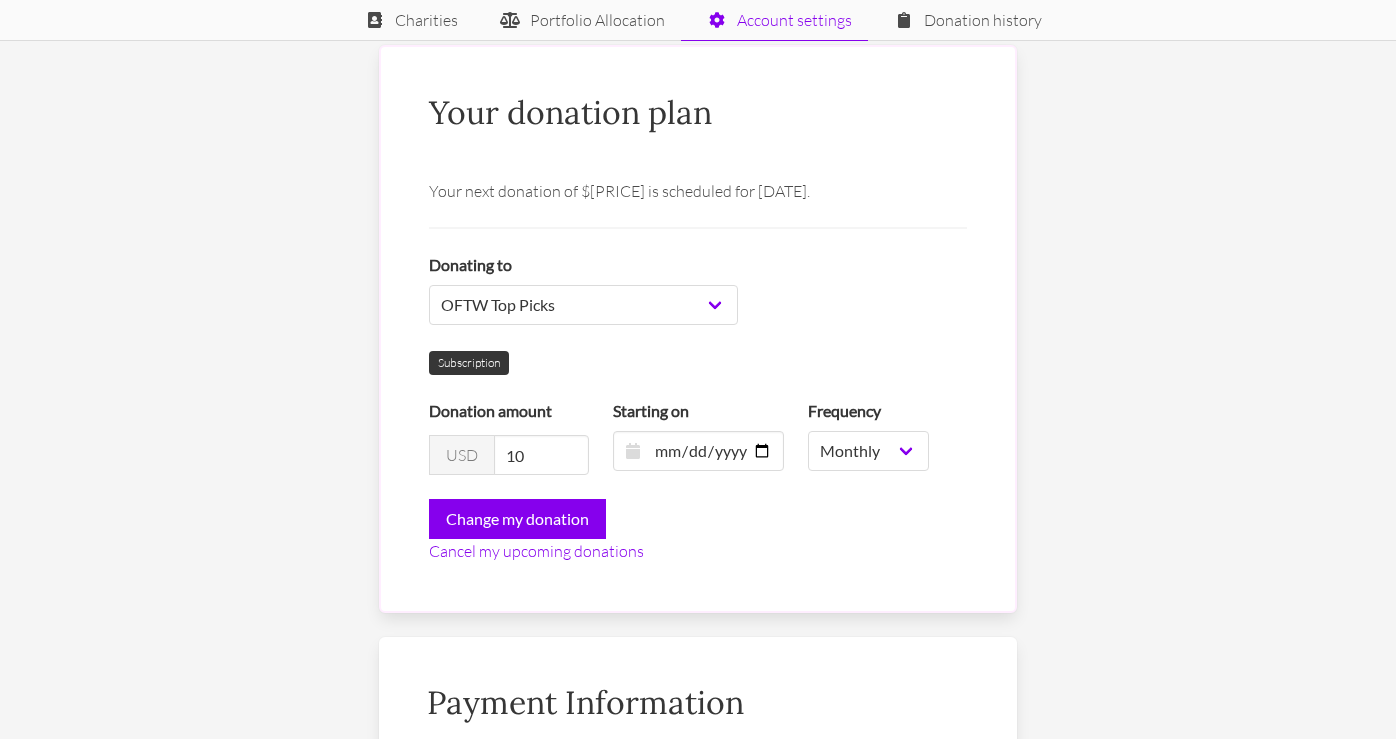 click on "Donating to OFTW Top Picks
Entire OFTW portfolio
OFTW Discretionary Fund
Top Pick: [ORGANIZATION]
Top Pick: [ORGANIZATION]
Top Pick: [ORGANIZATION]
Top Pick: [ORGANIZATION]
GiveWell All Grants Fund
OFTW Operating Costs Subscription Donation amount USD [PRICE] Starting on [DATE] Frequency Monthly
Quarterly
Yearly
One-time Change my donation" at bounding box center [698, 390] 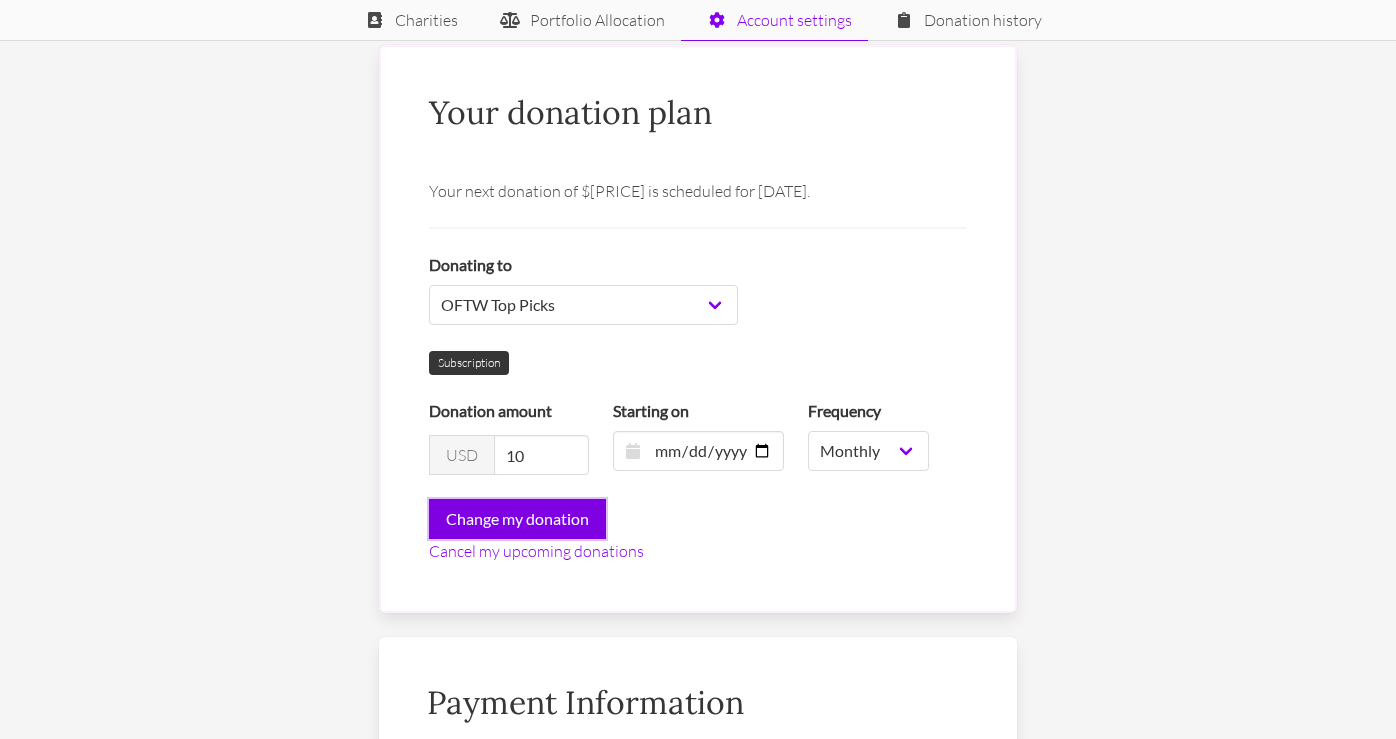 click on "Change my donation" at bounding box center [517, 519] 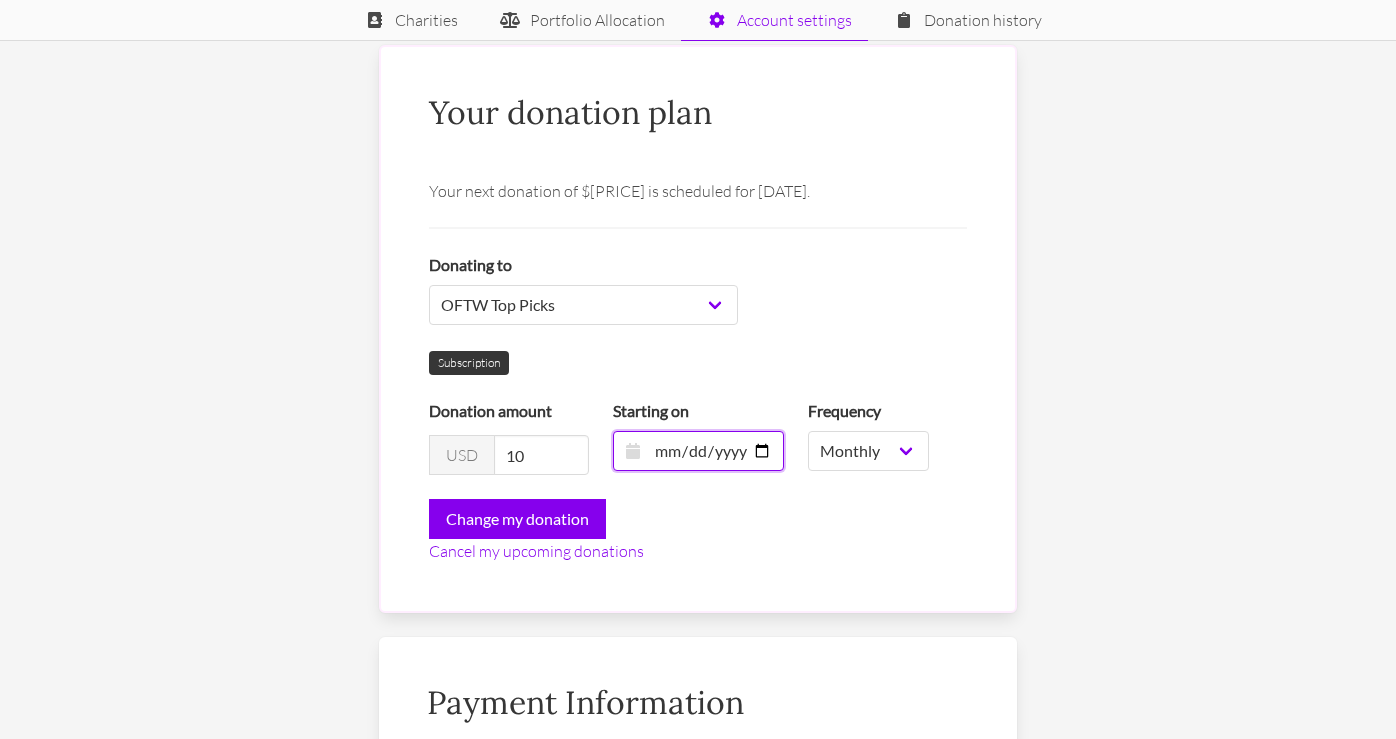 click on "[DATE]" at bounding box center (698, 451) 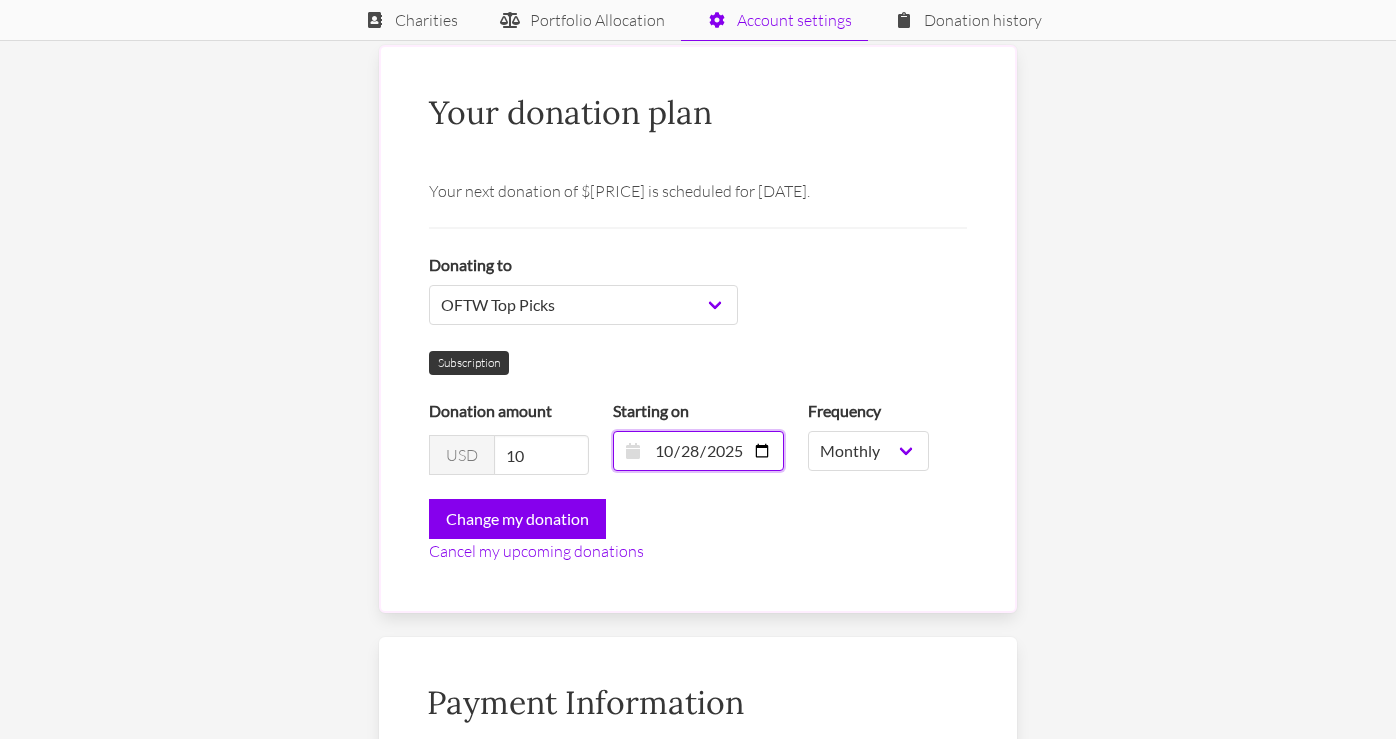click on "2025-10-28" at bounding box center (698, 451) 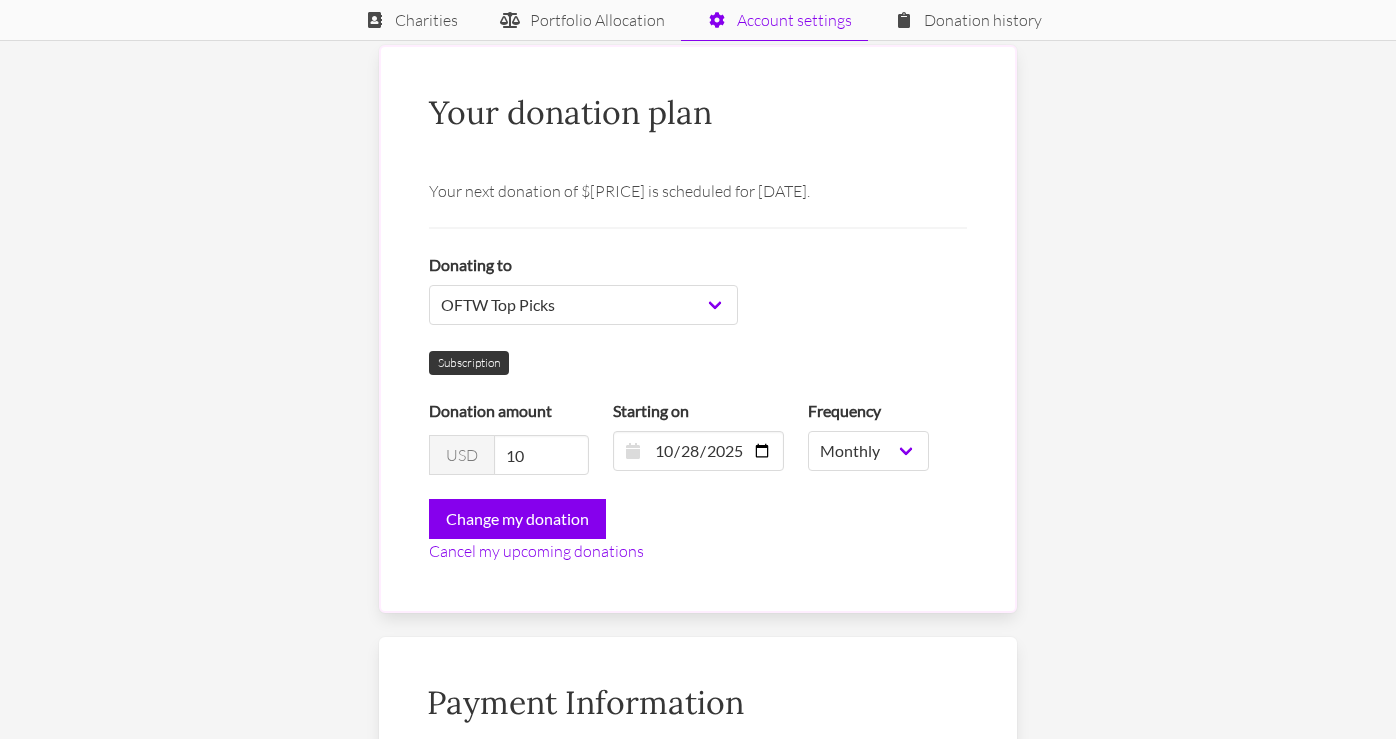 click on "Change my donation" at bounding box center [698, 519] 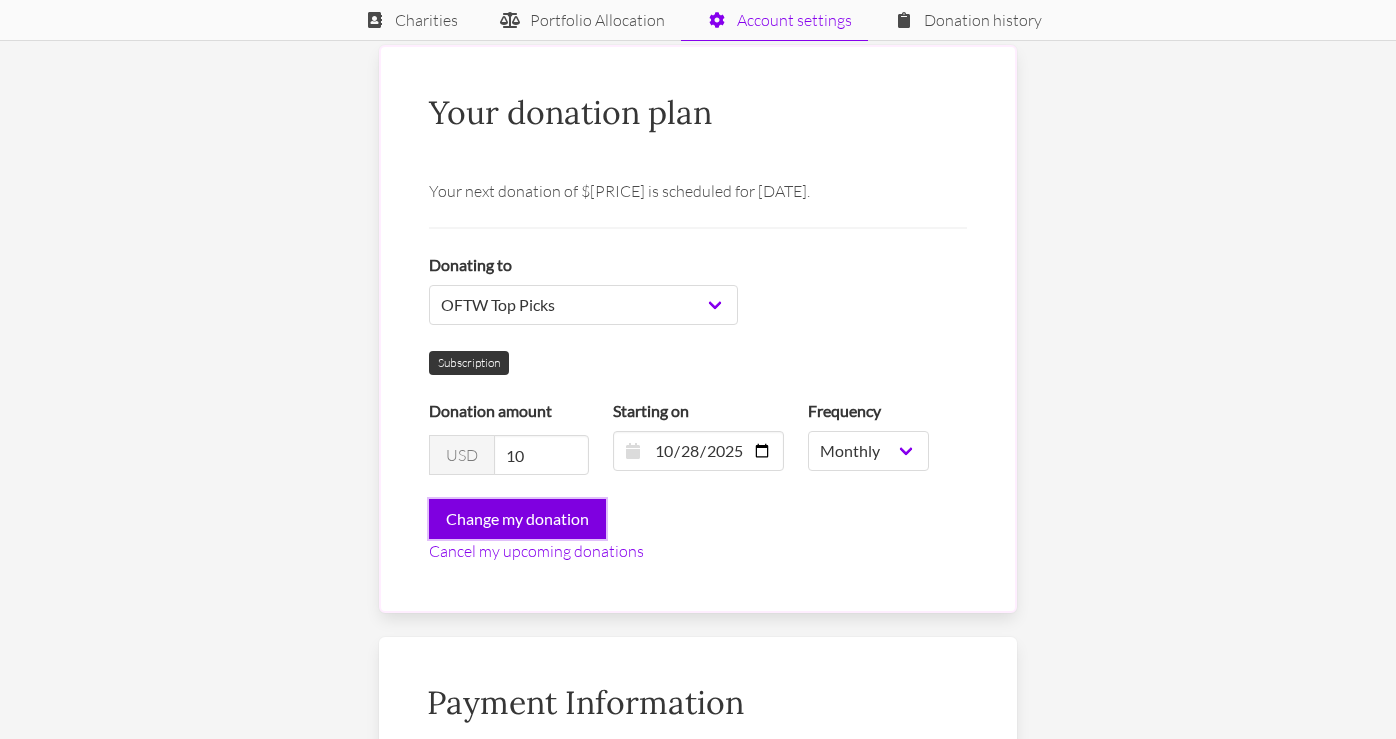 click on "Change my donation" at bounding box center [517, 519] 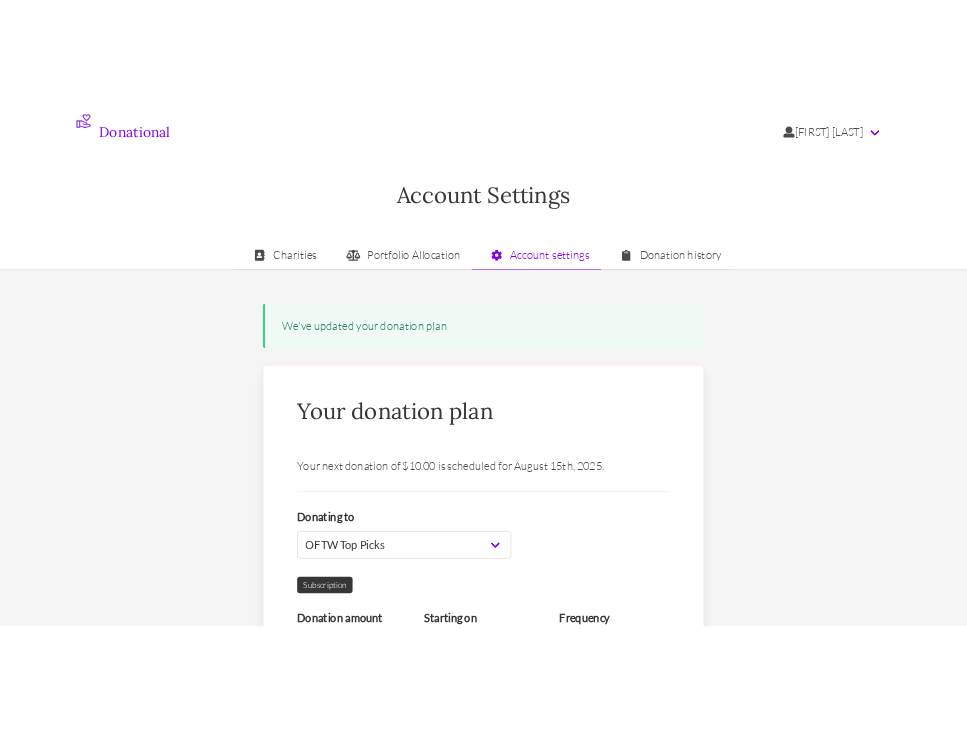 scroll, scrollTop: 0, scrollLeft: 0, axis: both 